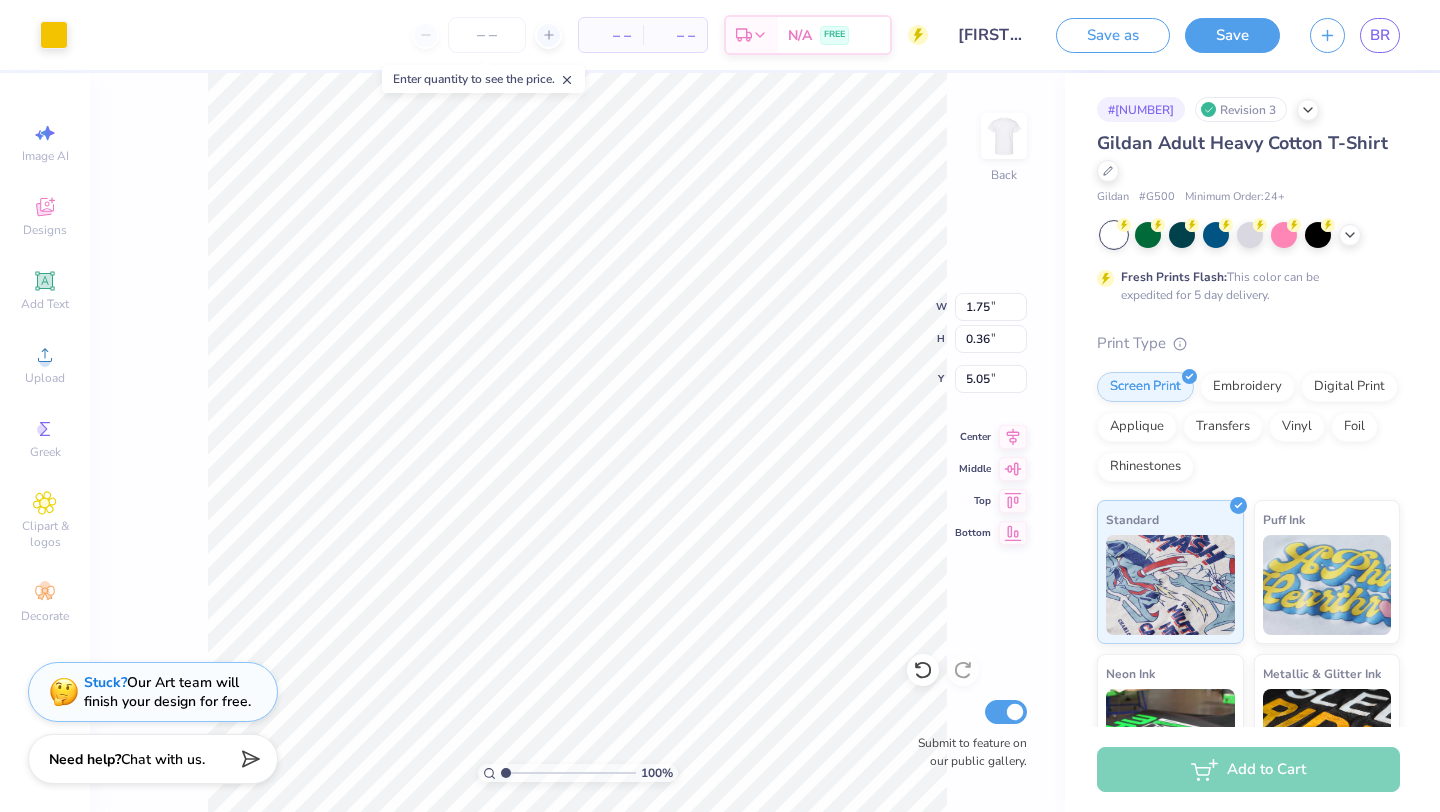 scroll, scrollTop: 0, scrollLeft: 0, axis: both 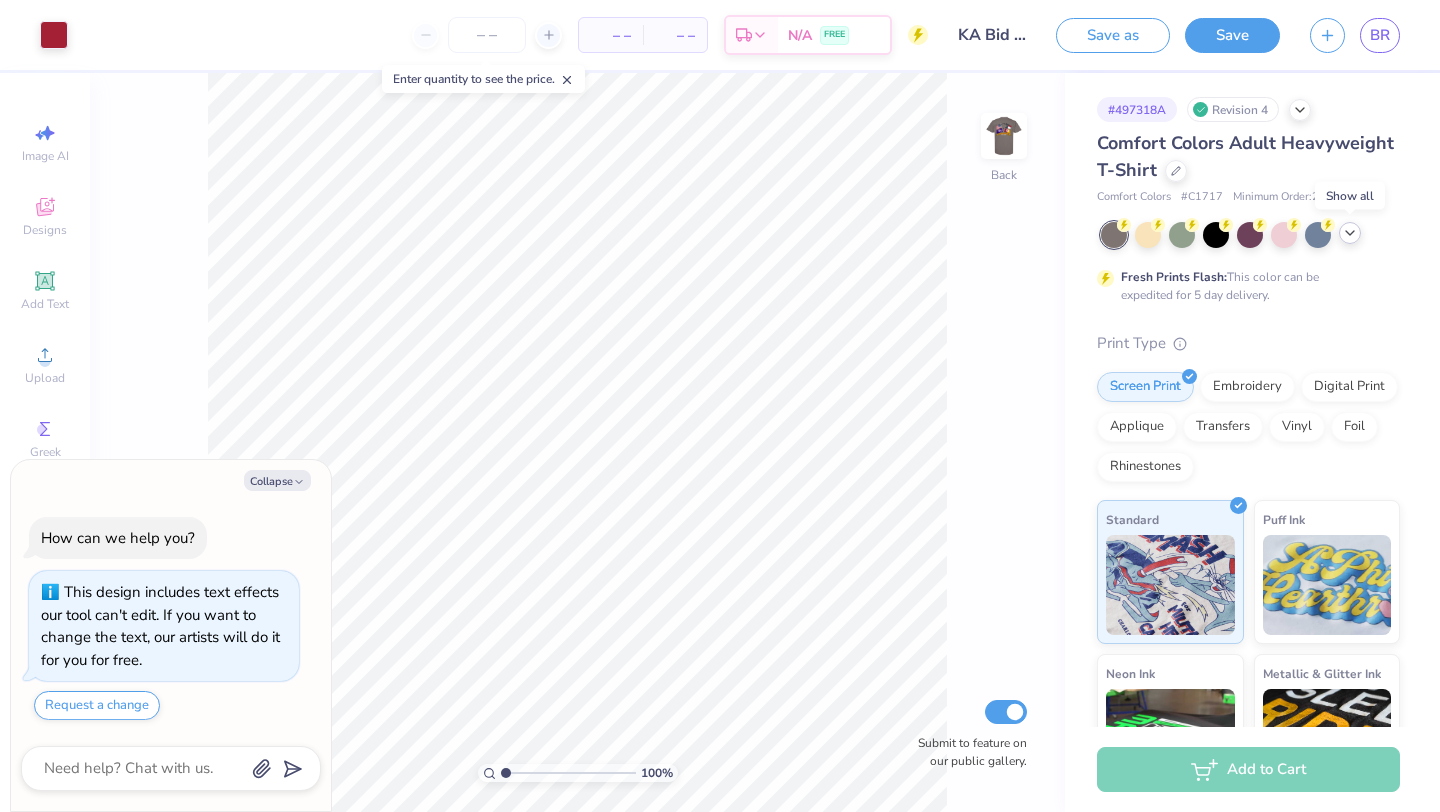 click 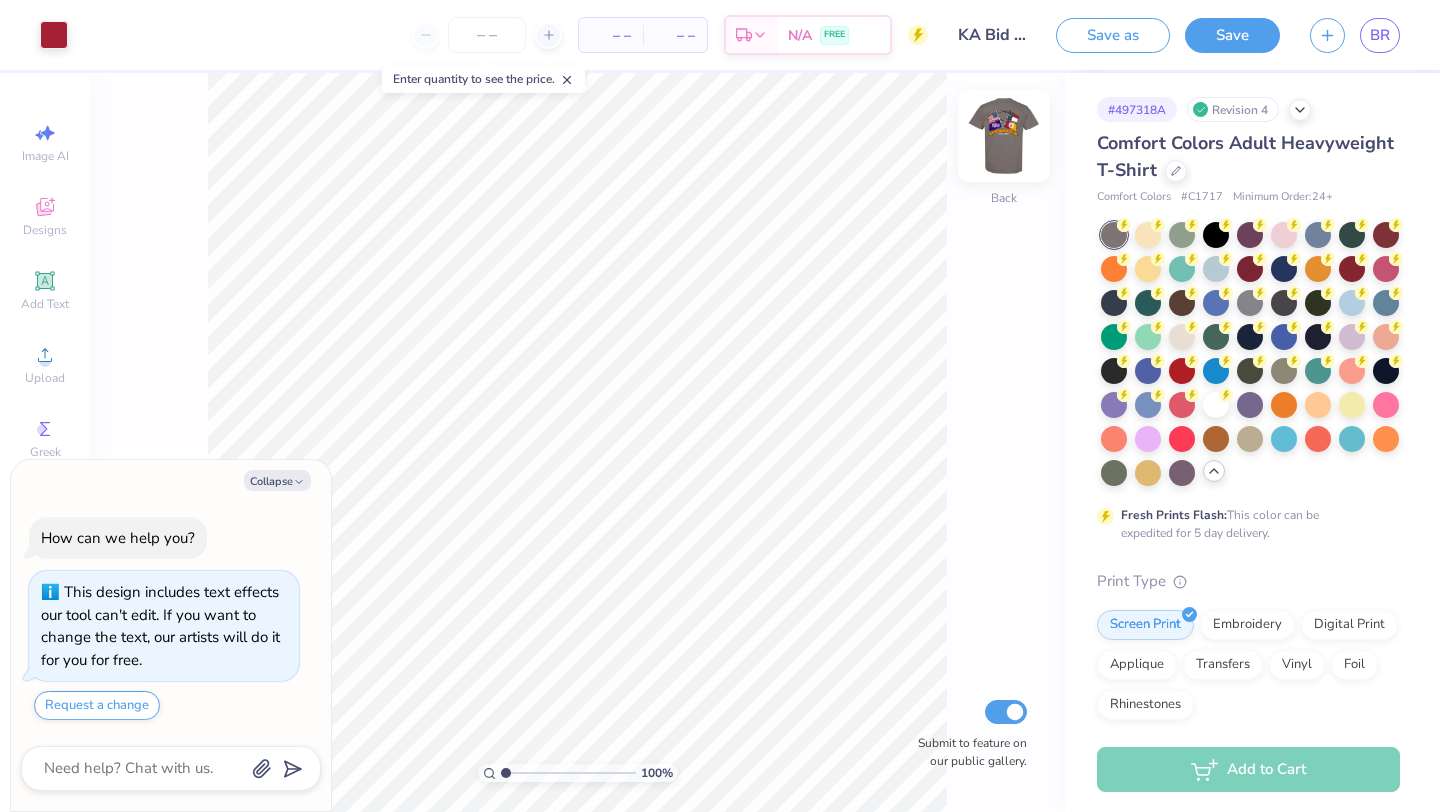 click at bounding box center (1004, 136) 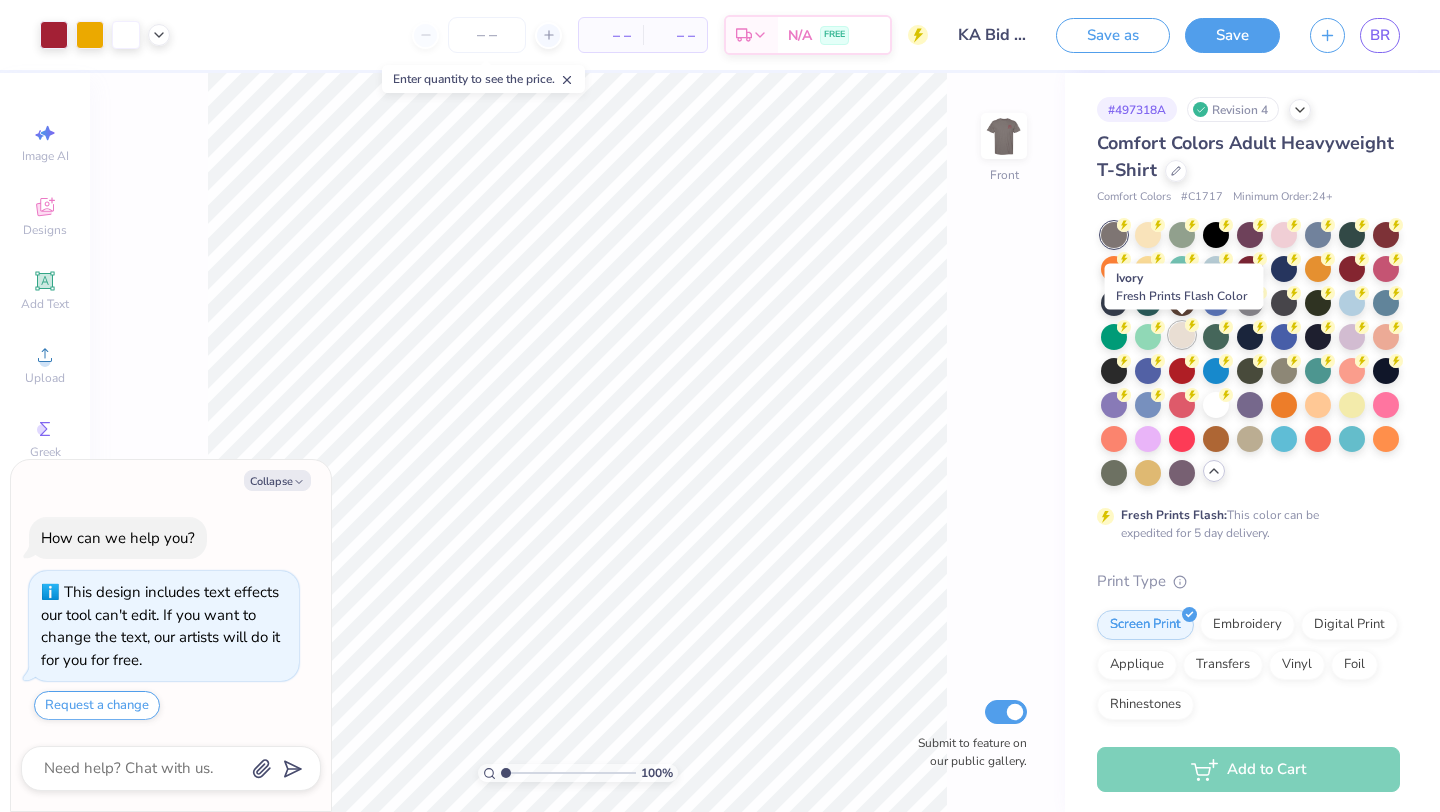 click at bounding box center [1182, 335] 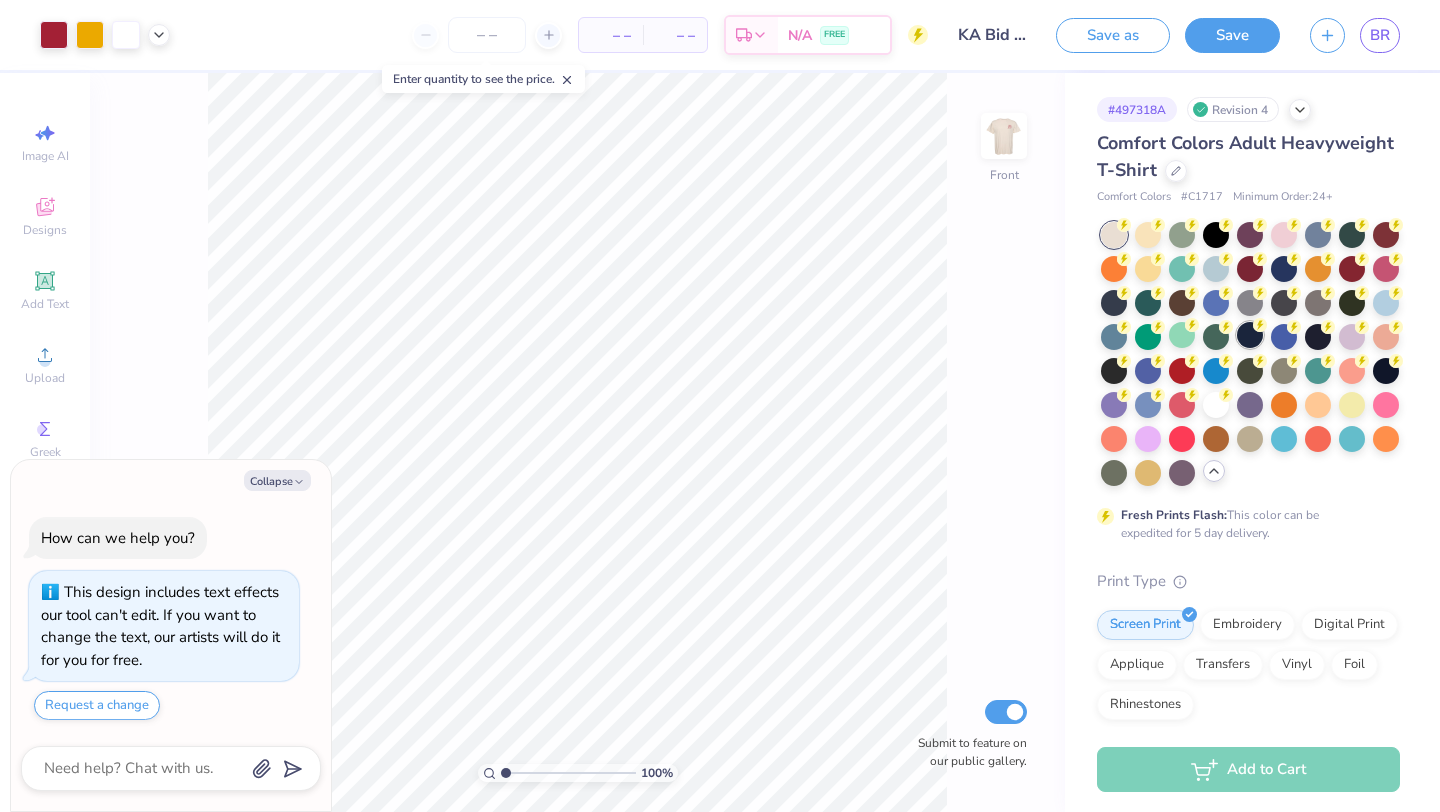 click at bounding box center (1250, 335) 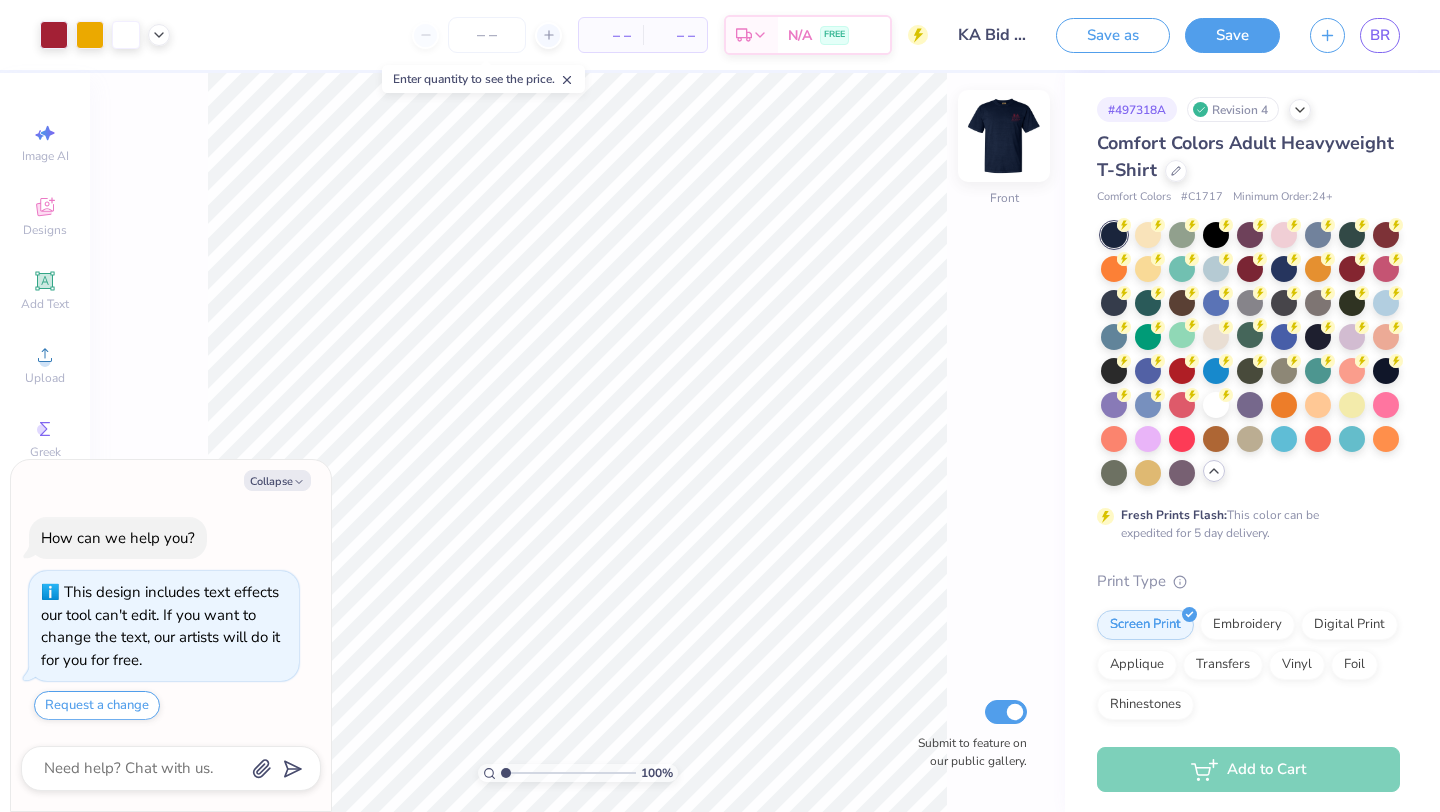 click at bounding box center [1004, 136] 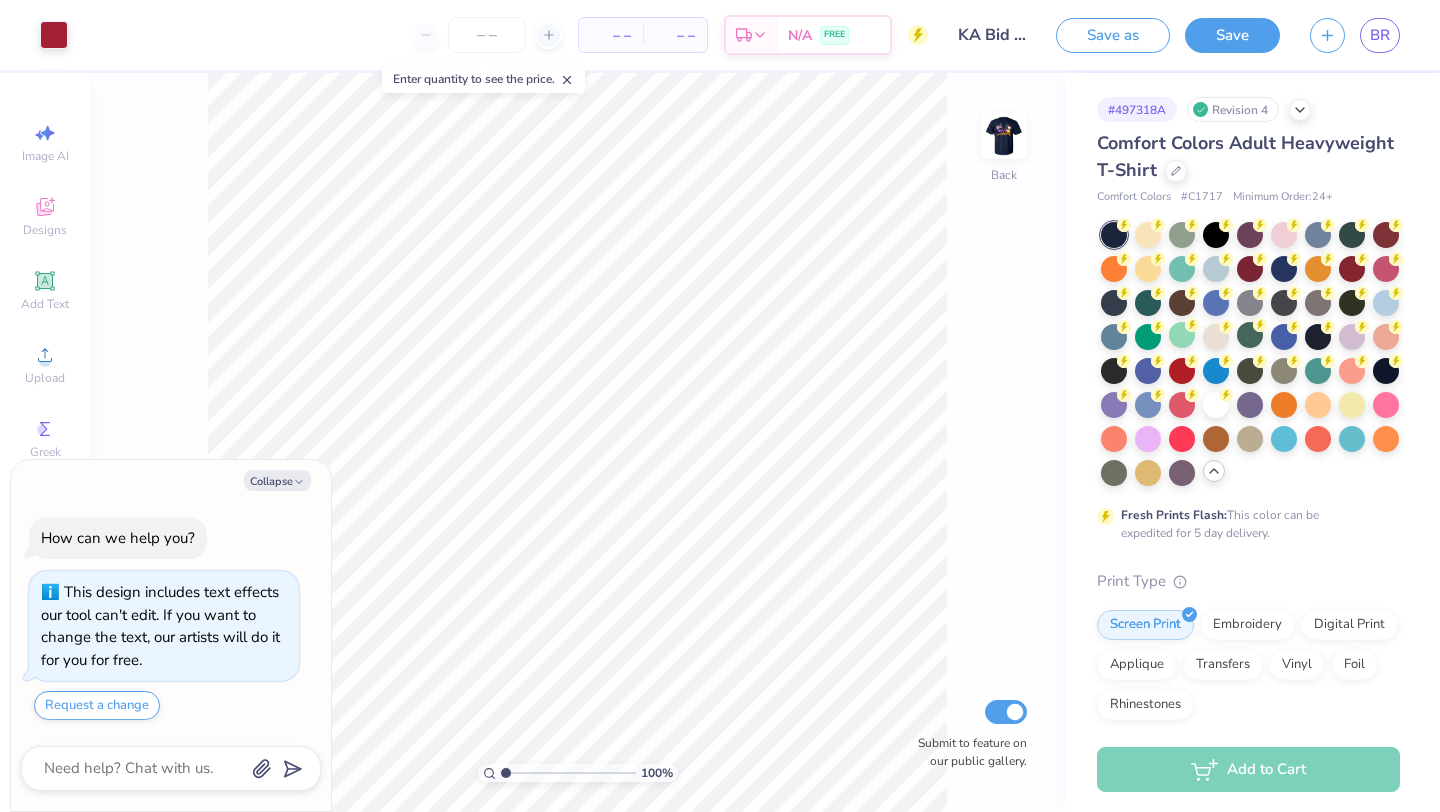 click at bounding box center [1004, 136] 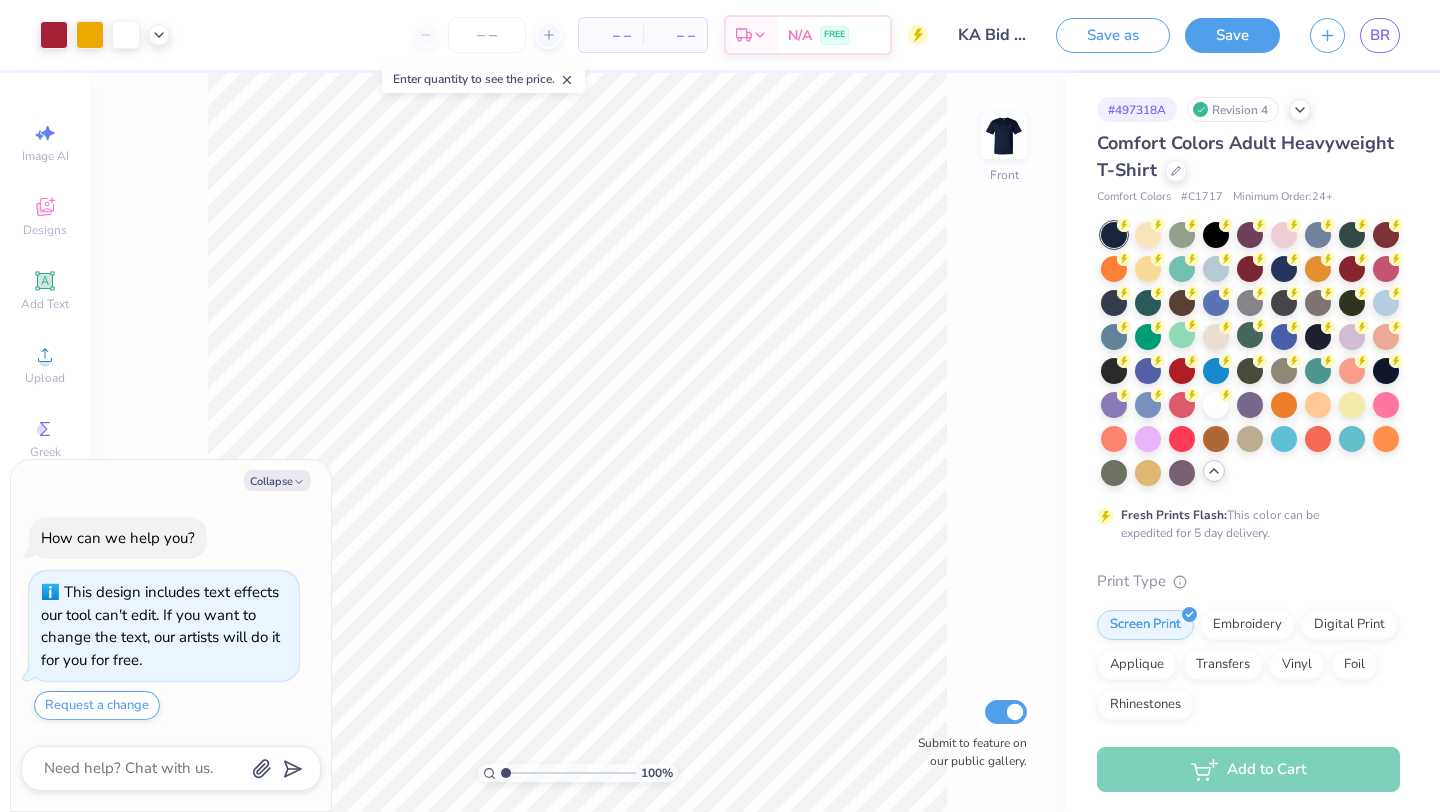 click at bounding box center (1004, 136) 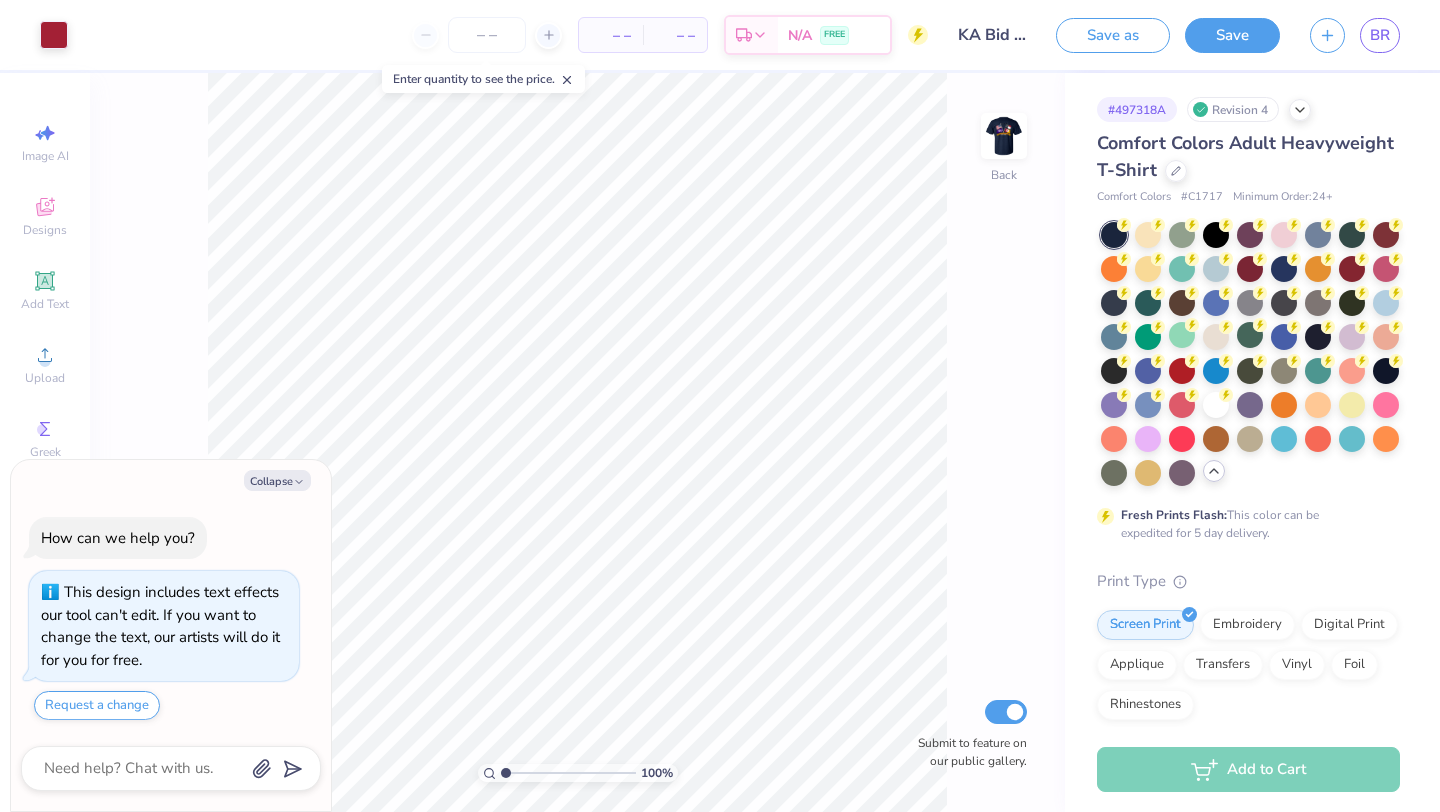 click at bounding box center (1004, 136) 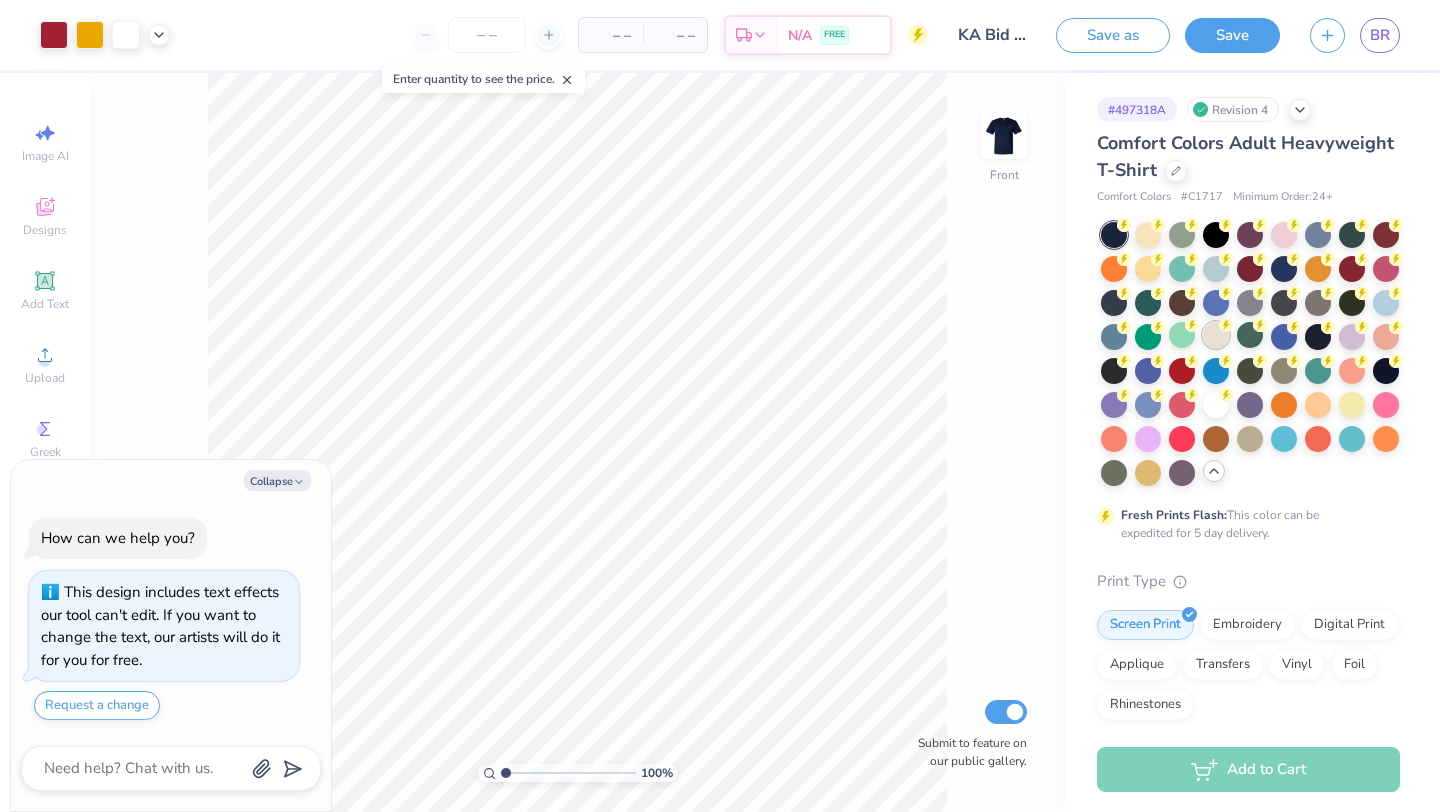 click at bounding box center (1216, 335) 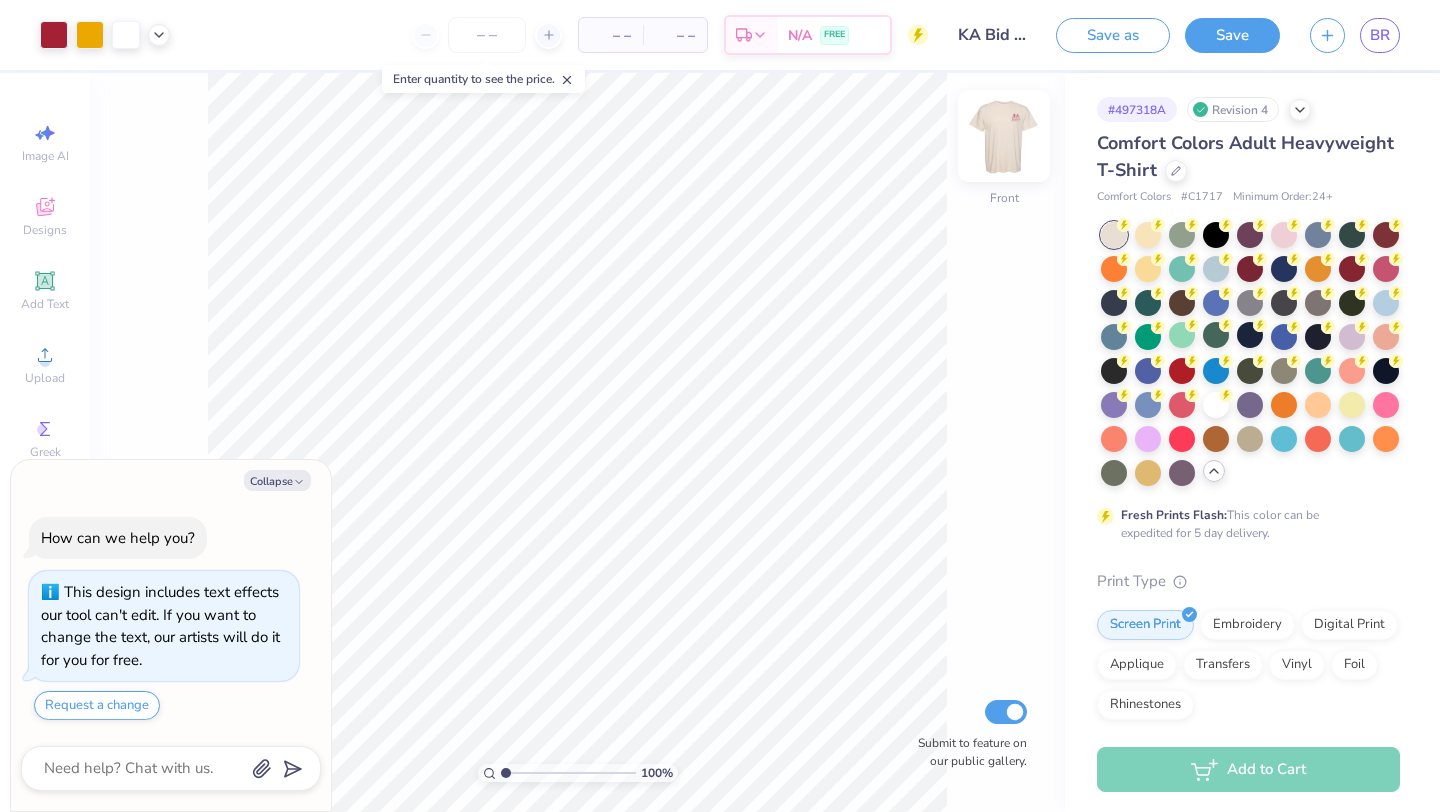click at bounding box center [1004, 136] 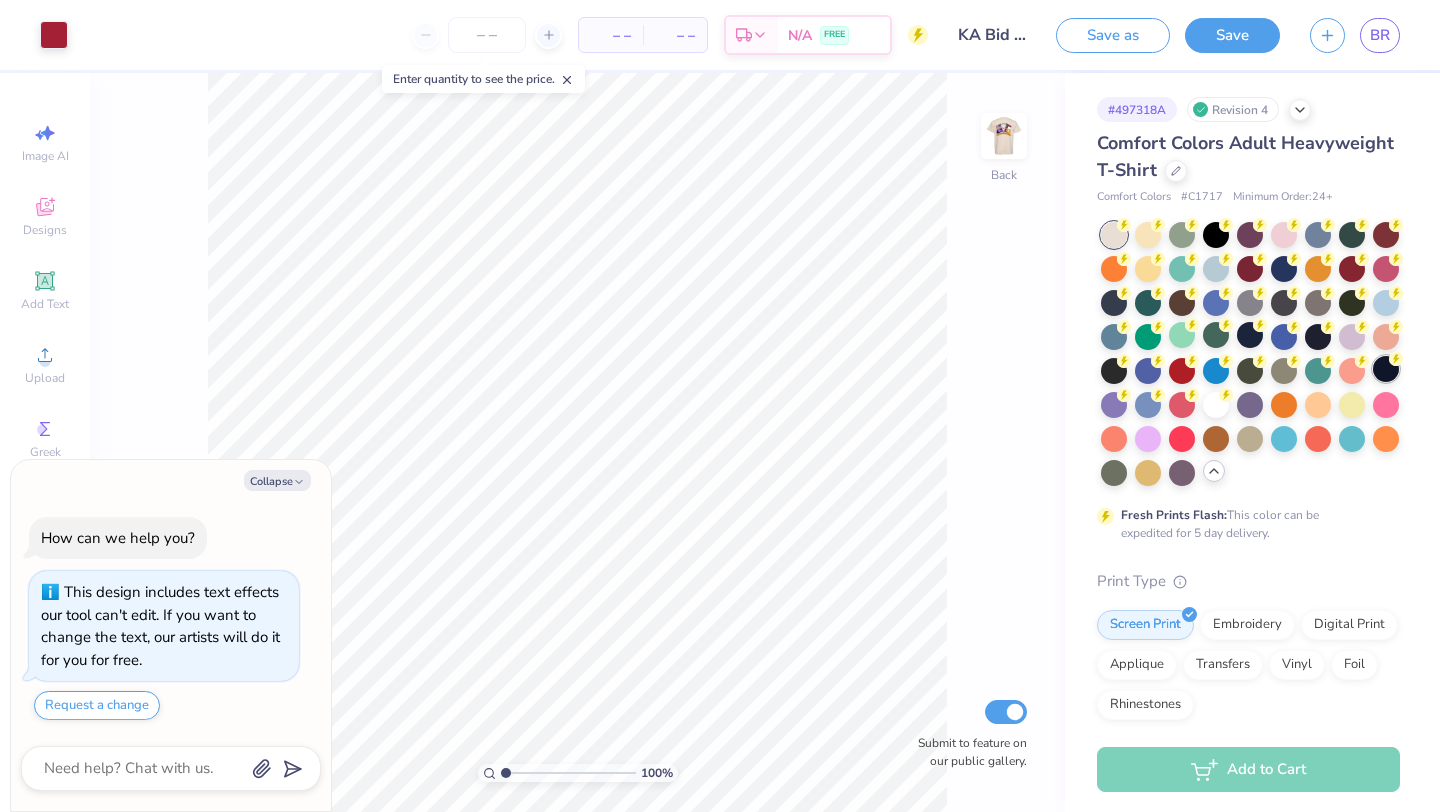 click at bounding box center [1386, 369] 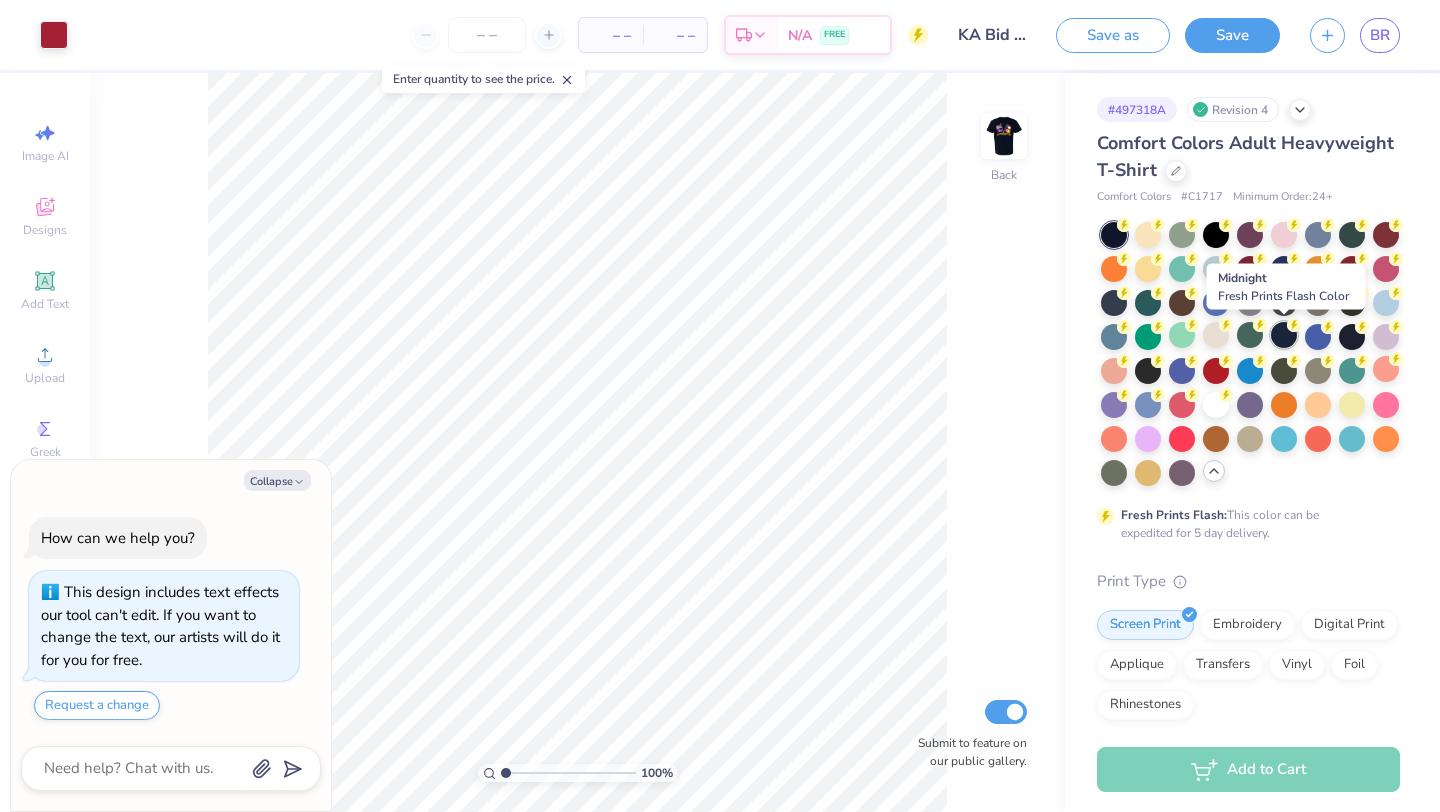 click at bounding box center [1284, 335] 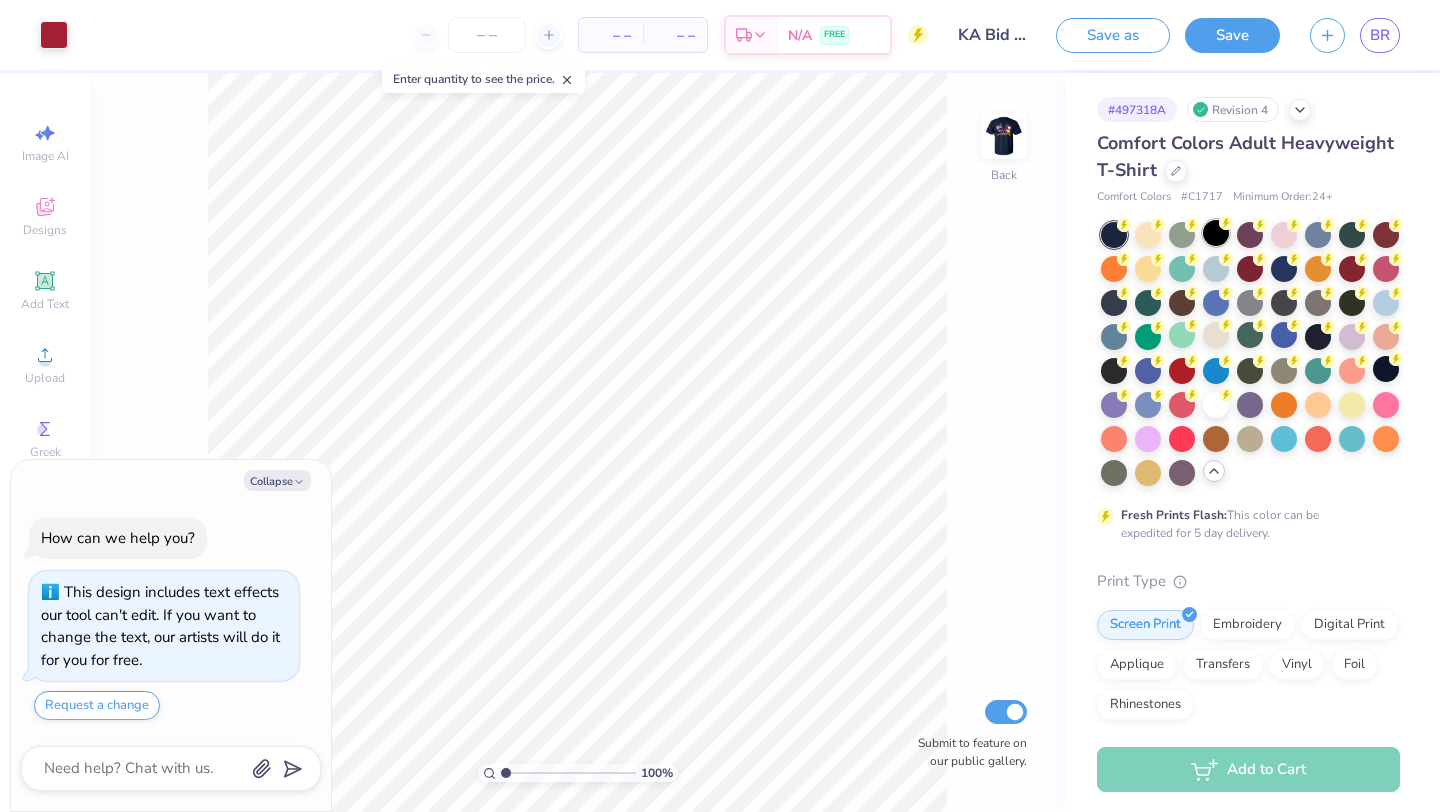 click at bounding box center (1216, 233) 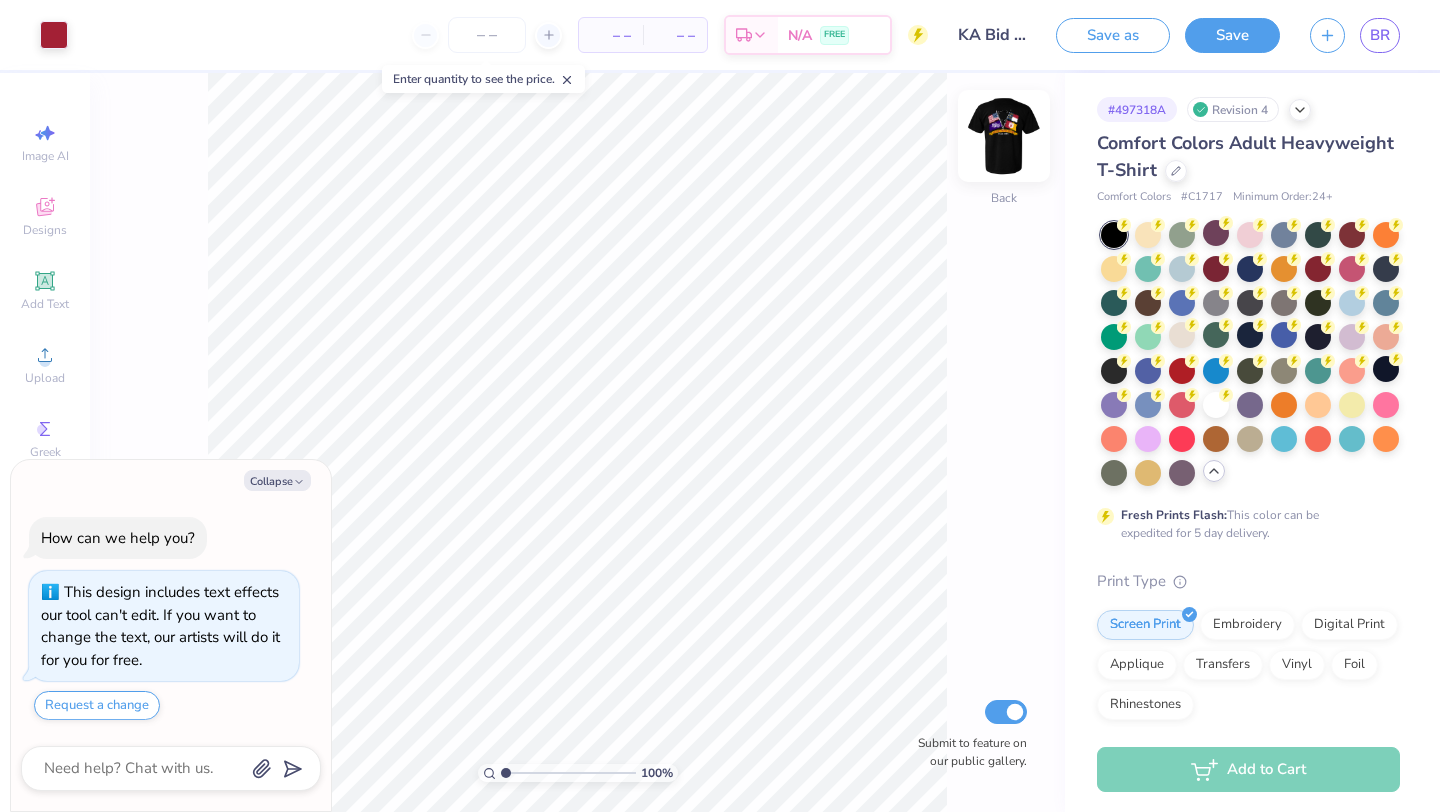click at bounding box center (1004, 136) 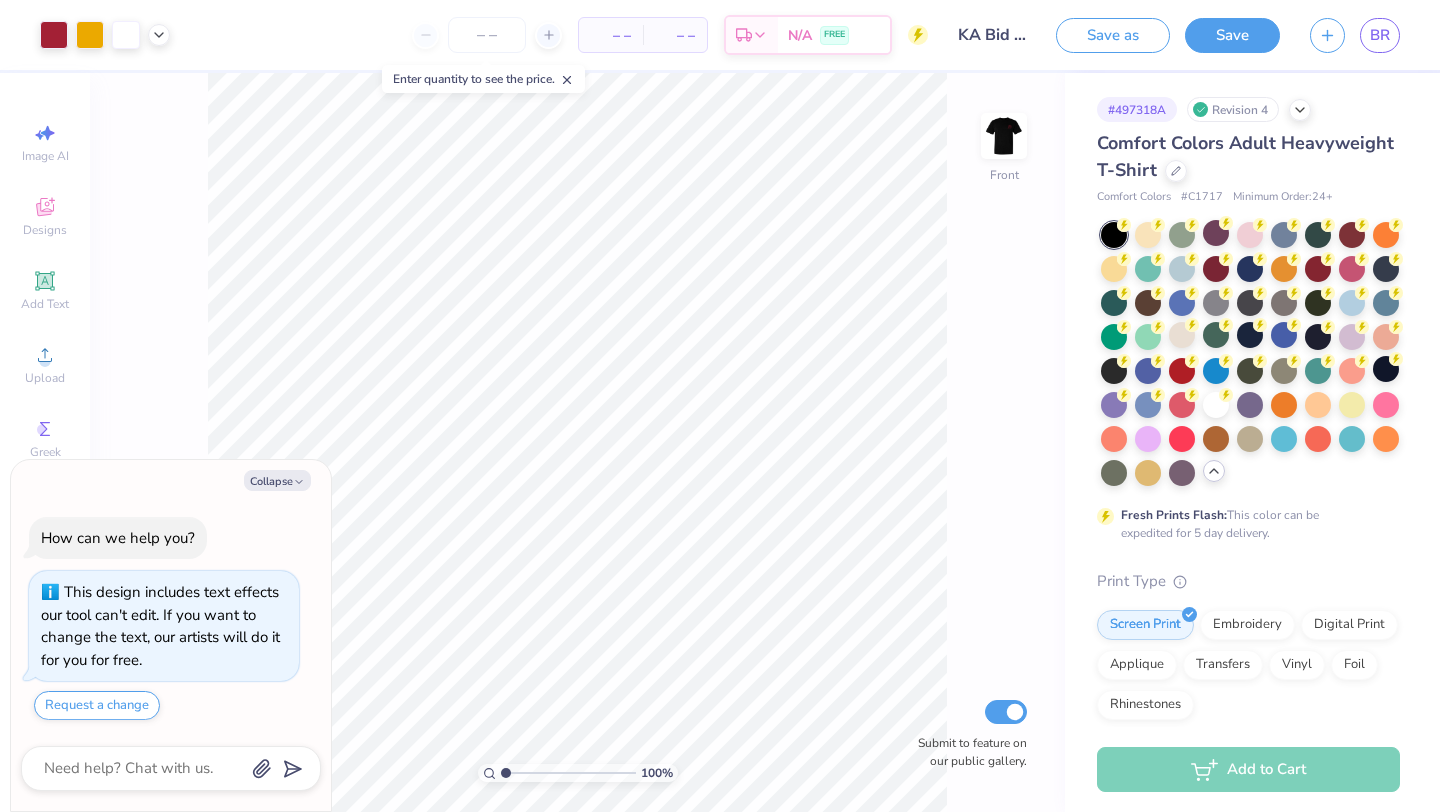 click 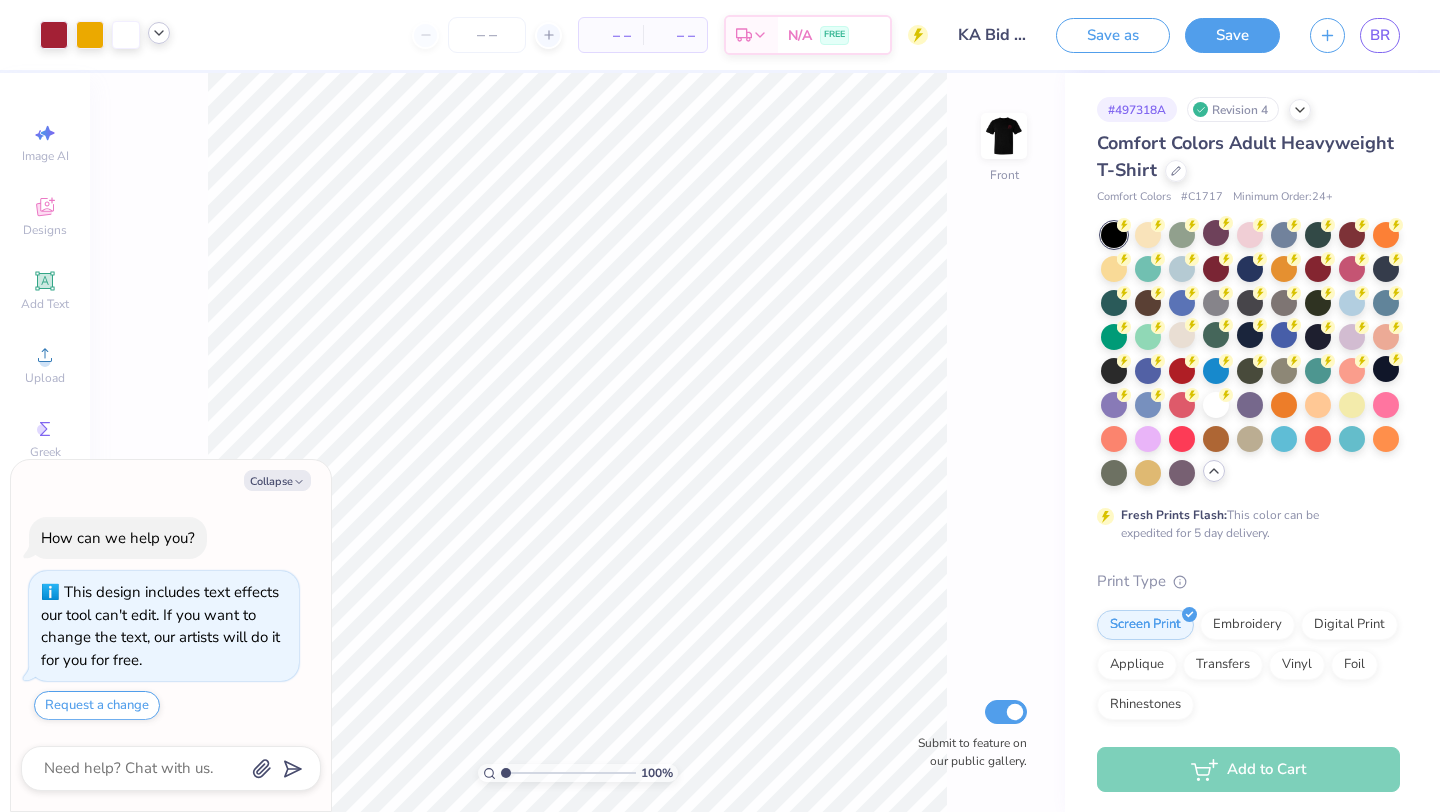 click 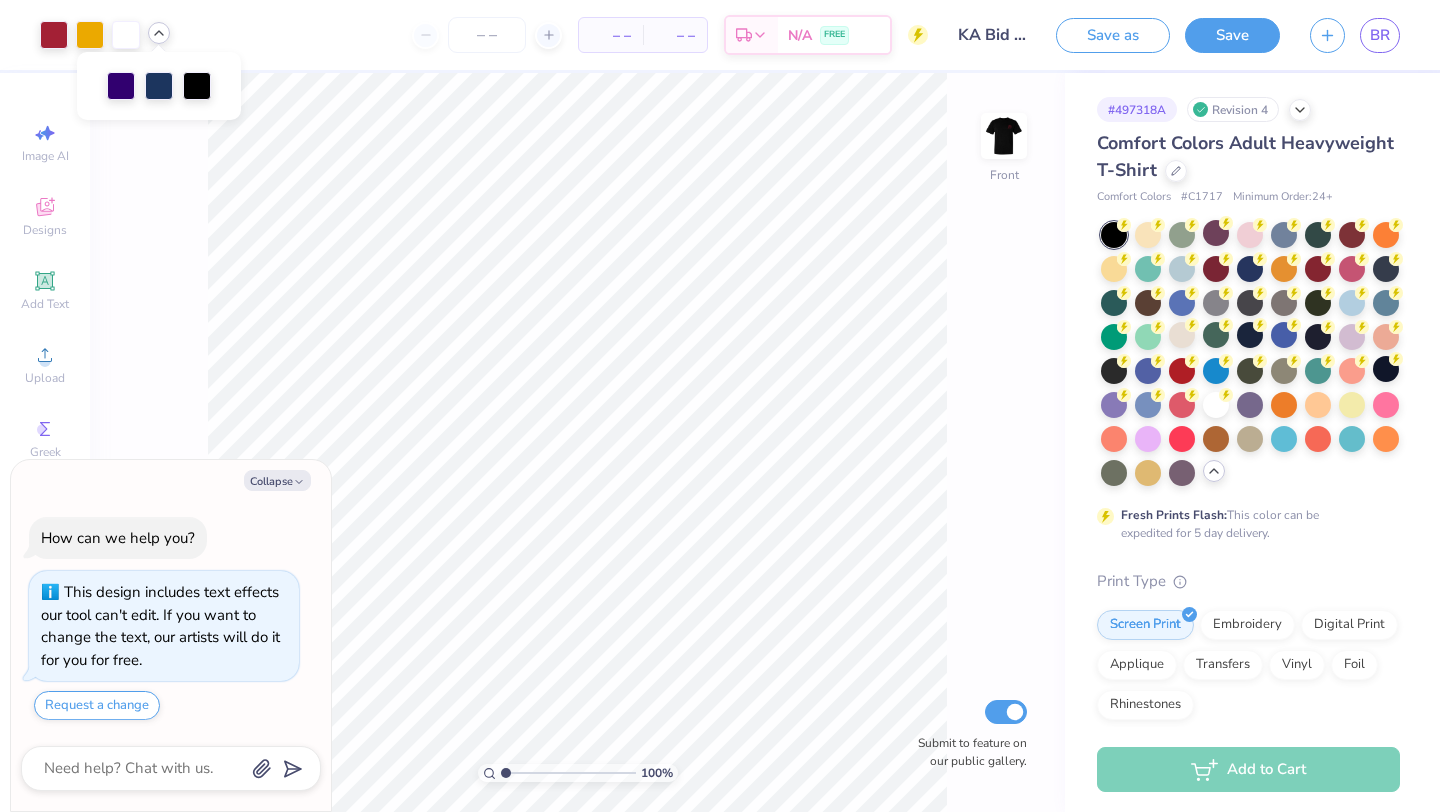 click 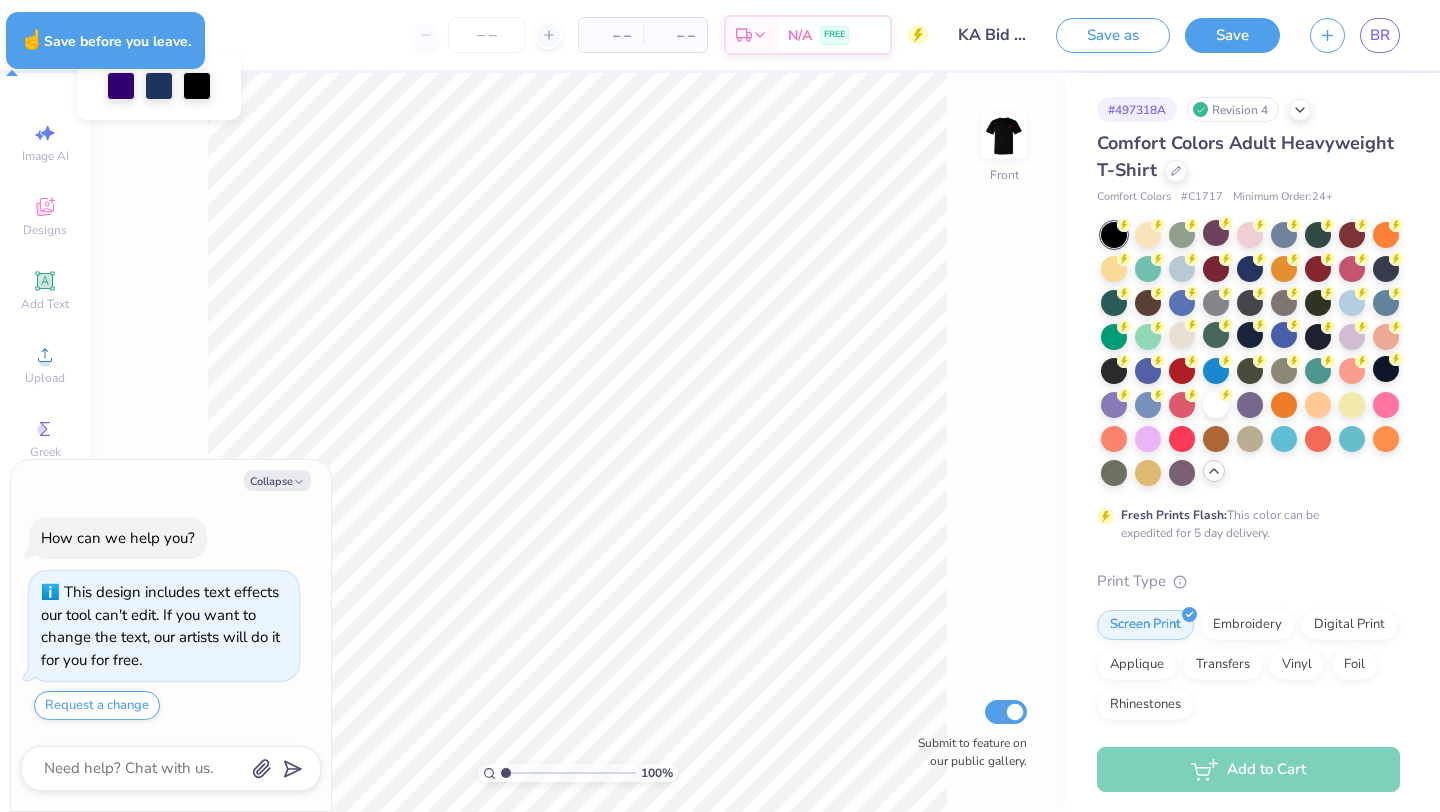 type on "x" 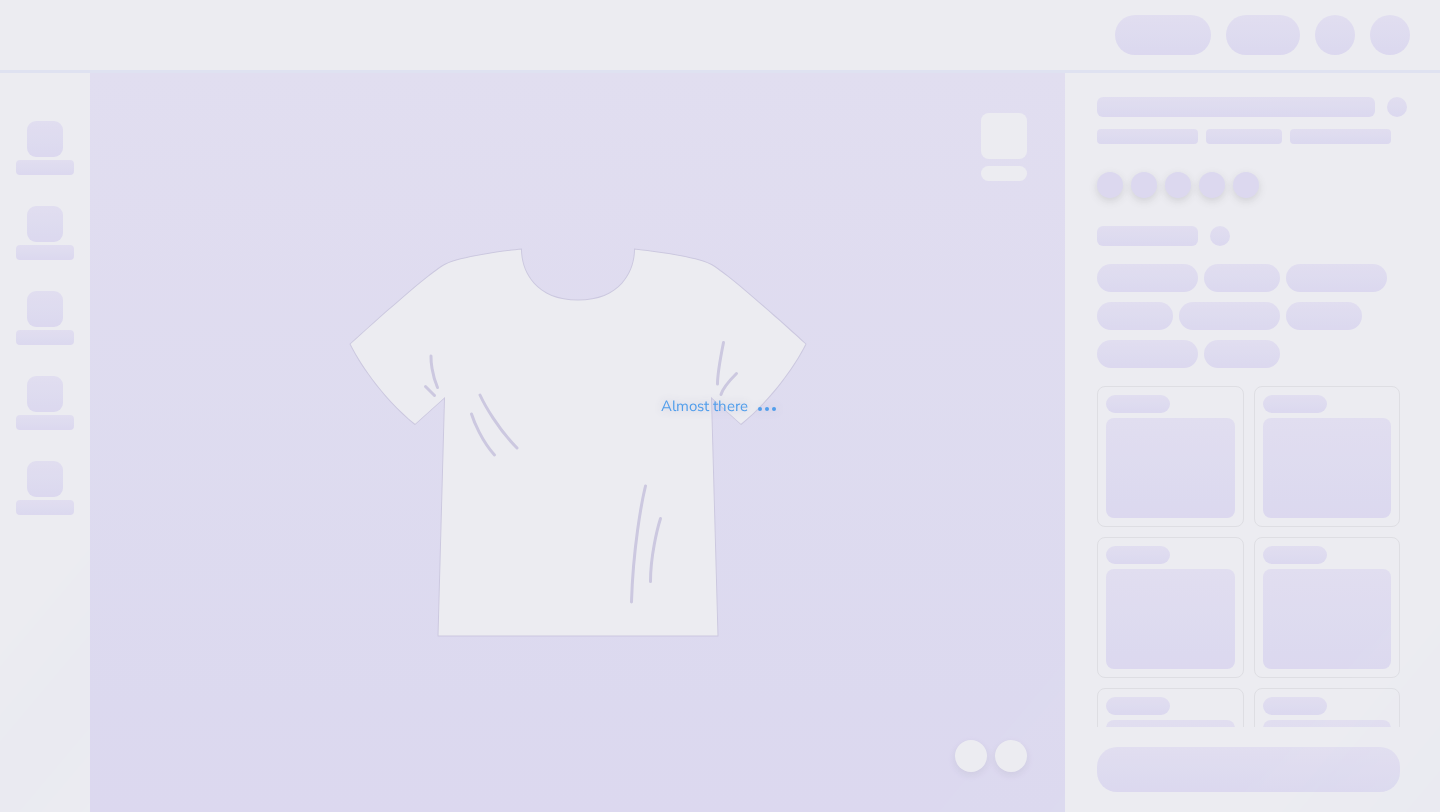 scroll, scrollTop: 0, scrollLeft: 0, axis: both 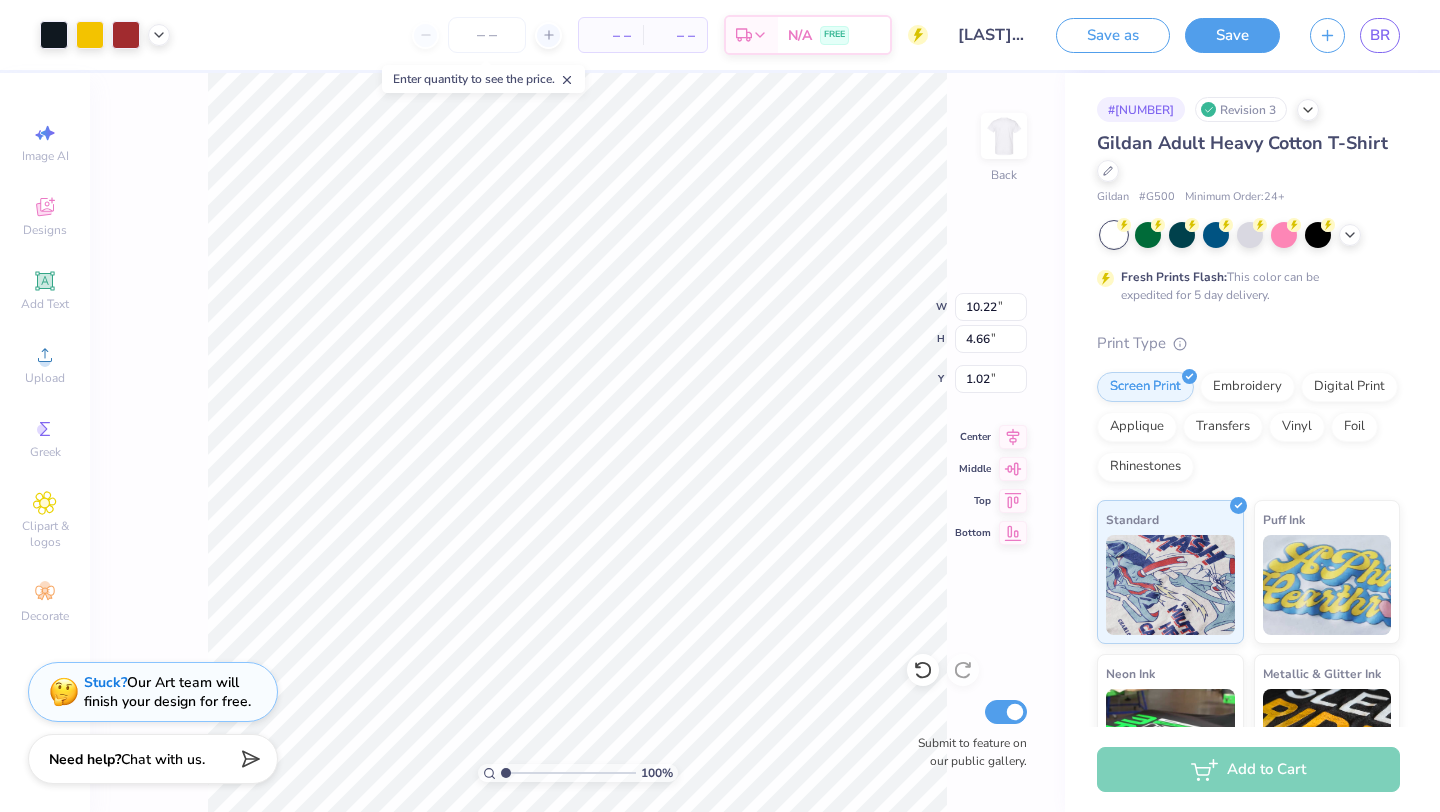 type on "0.67" 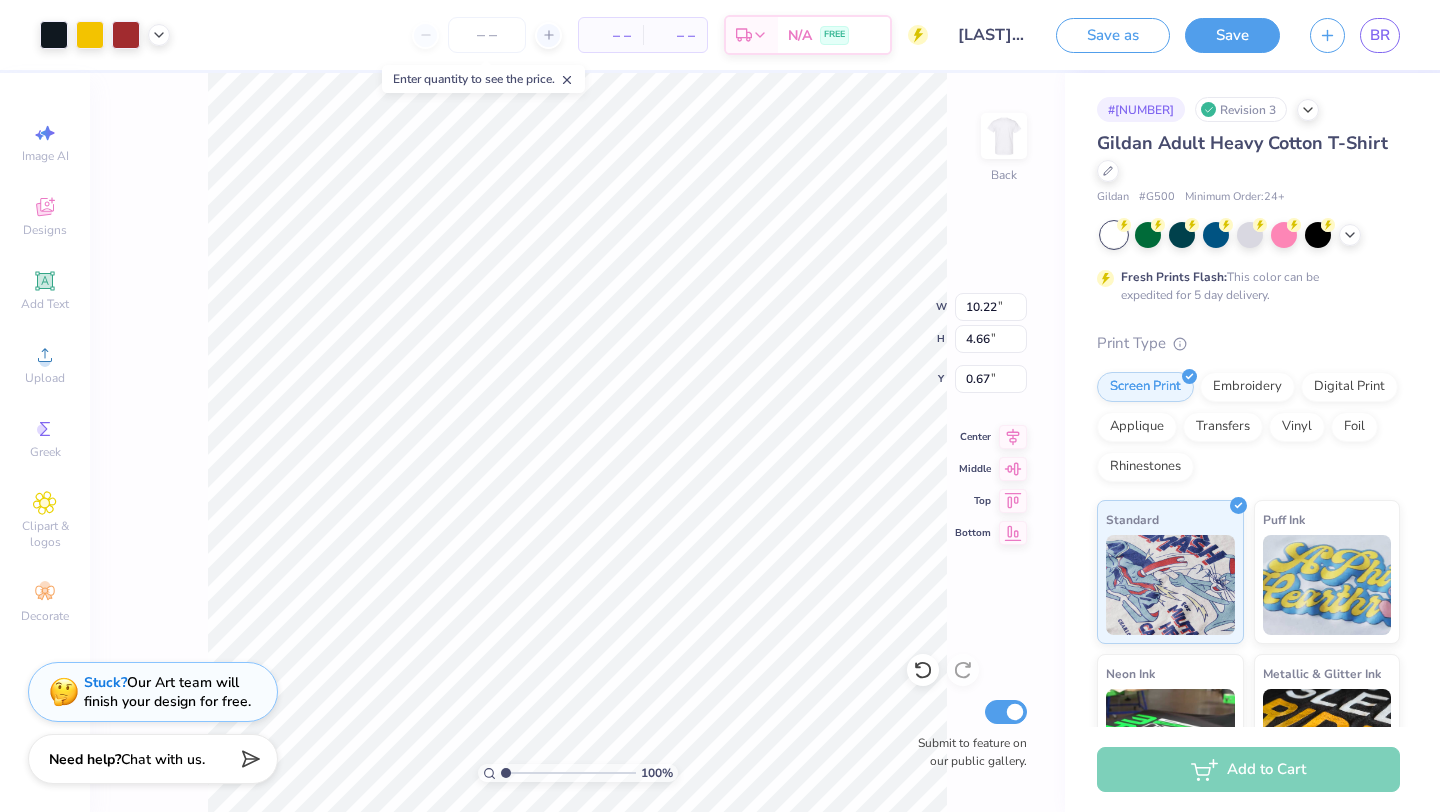 type on "0.50" 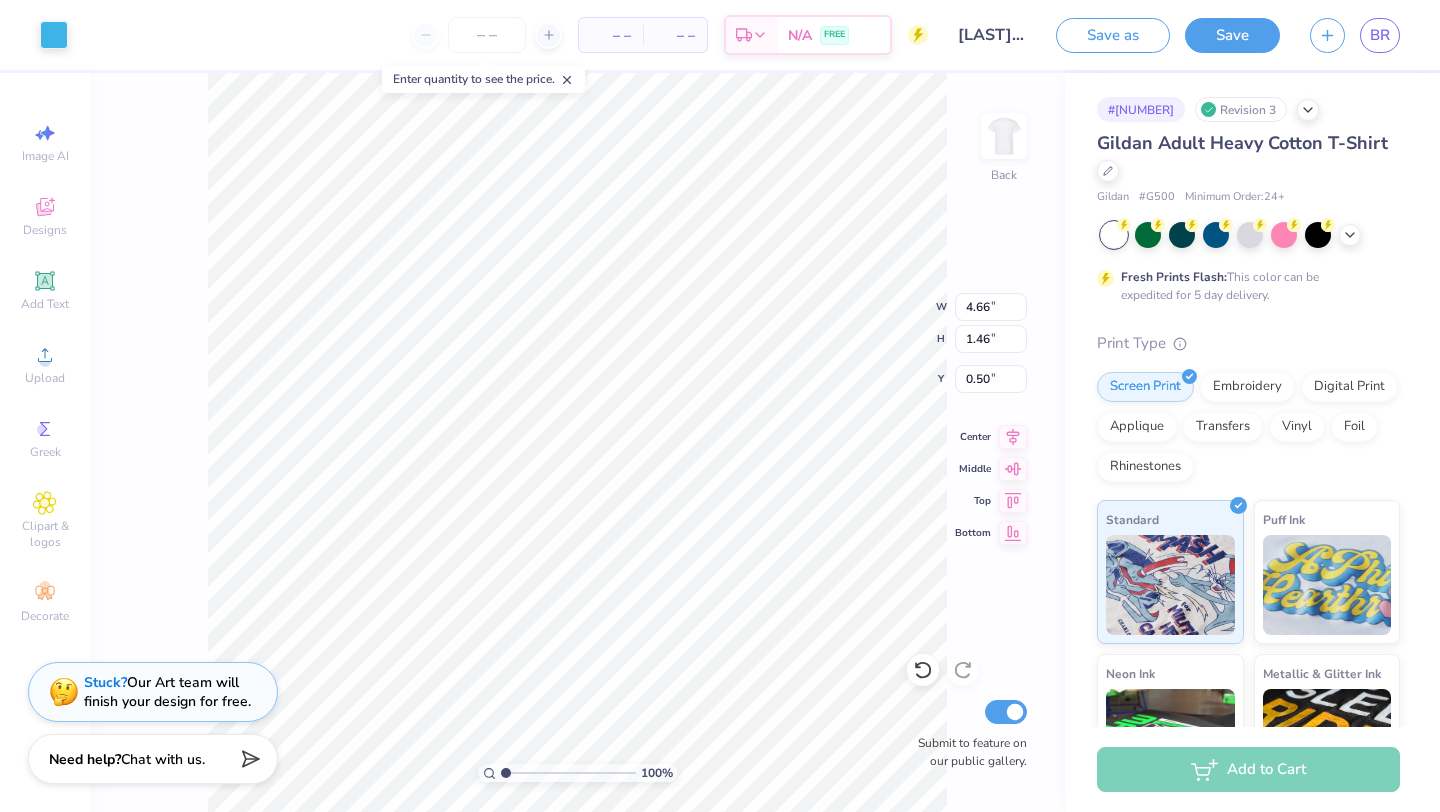 type on "0.49" 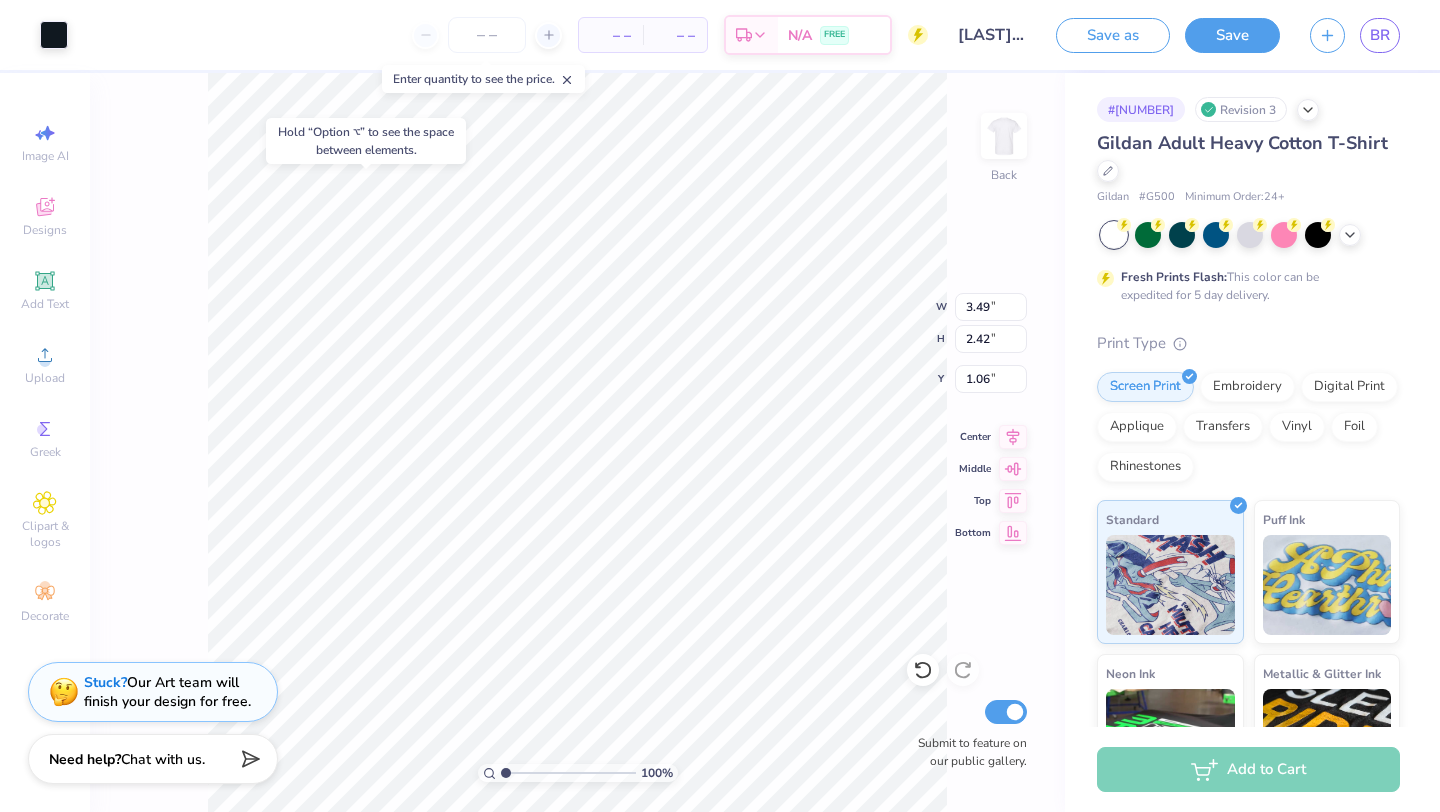 type on "1.06" 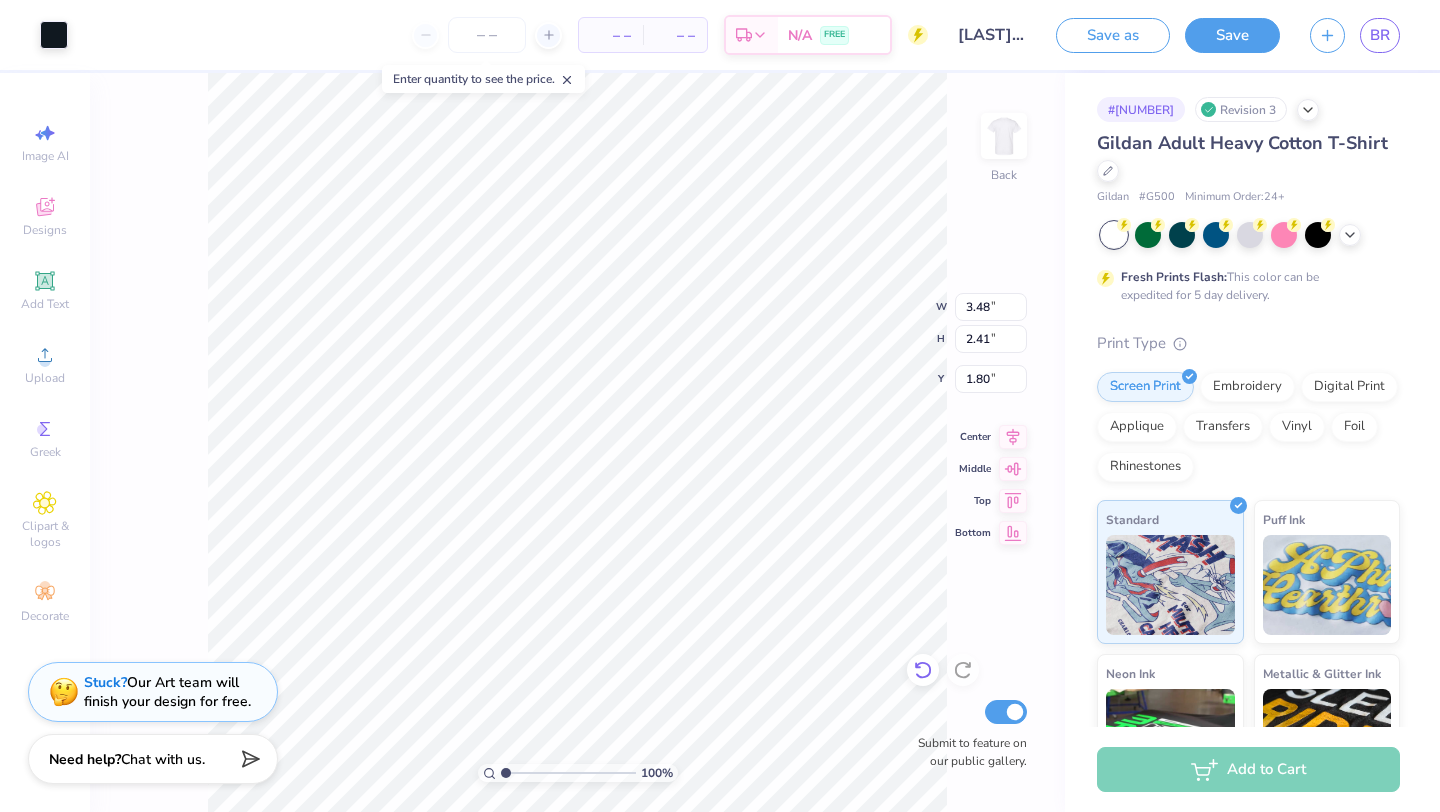 click 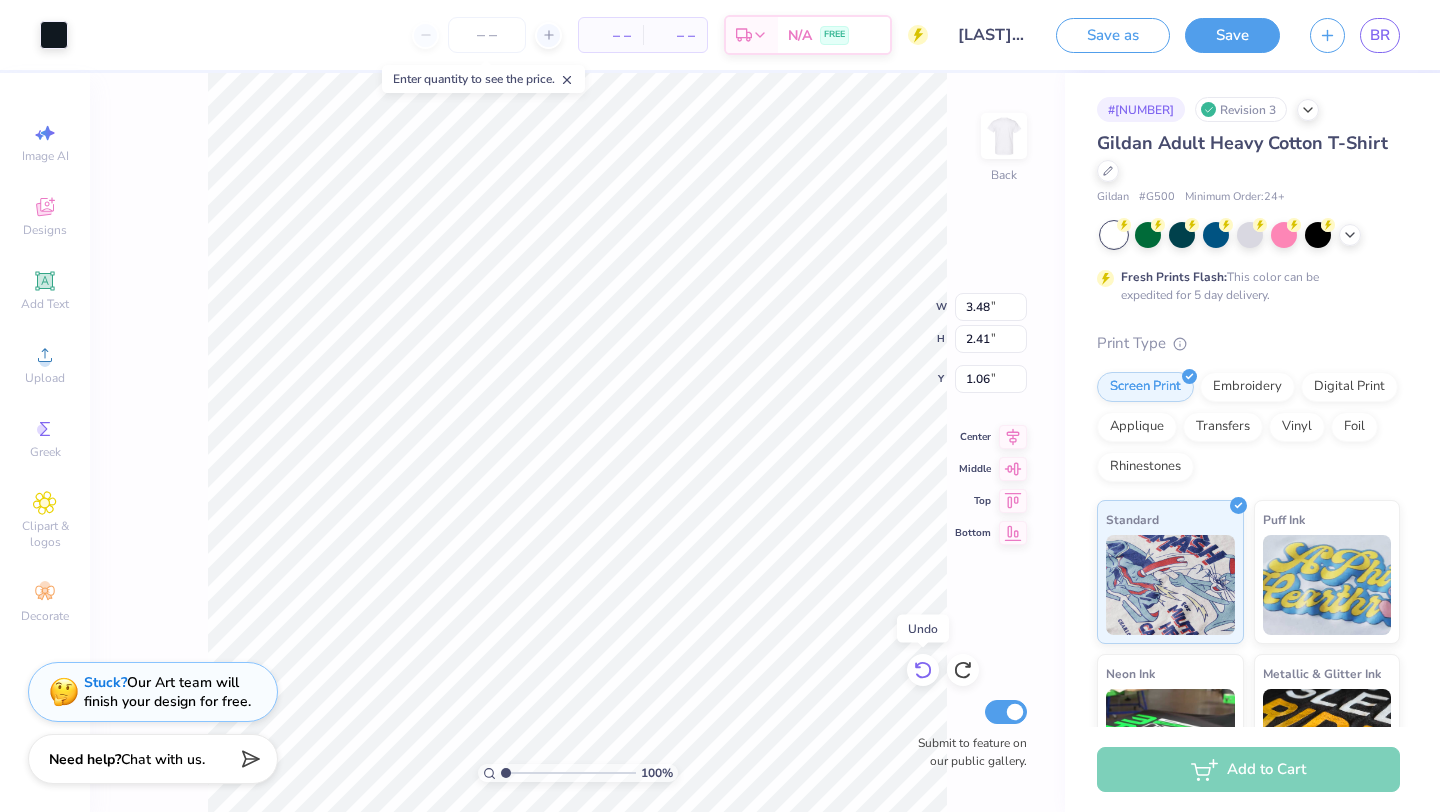 click 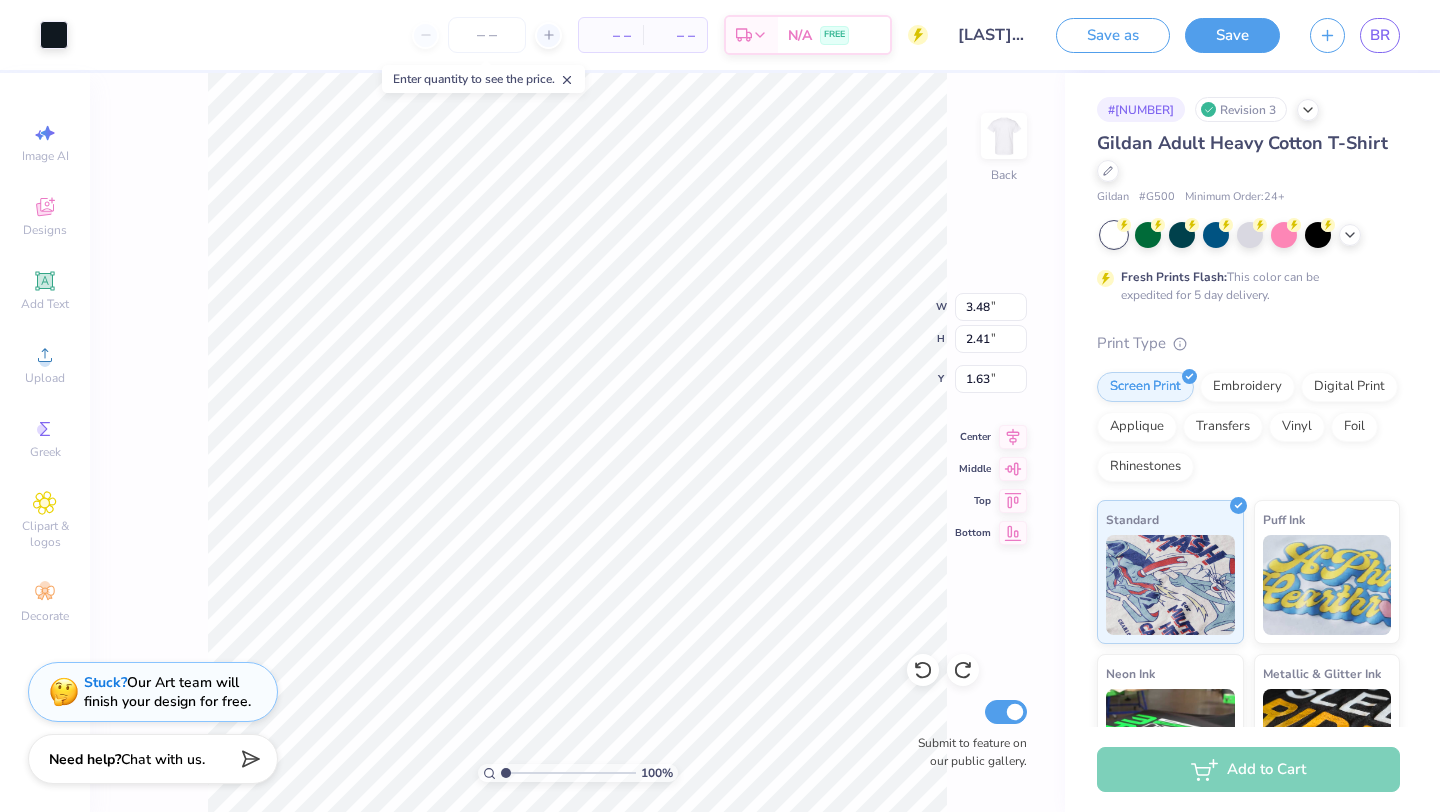 type on "1.75" 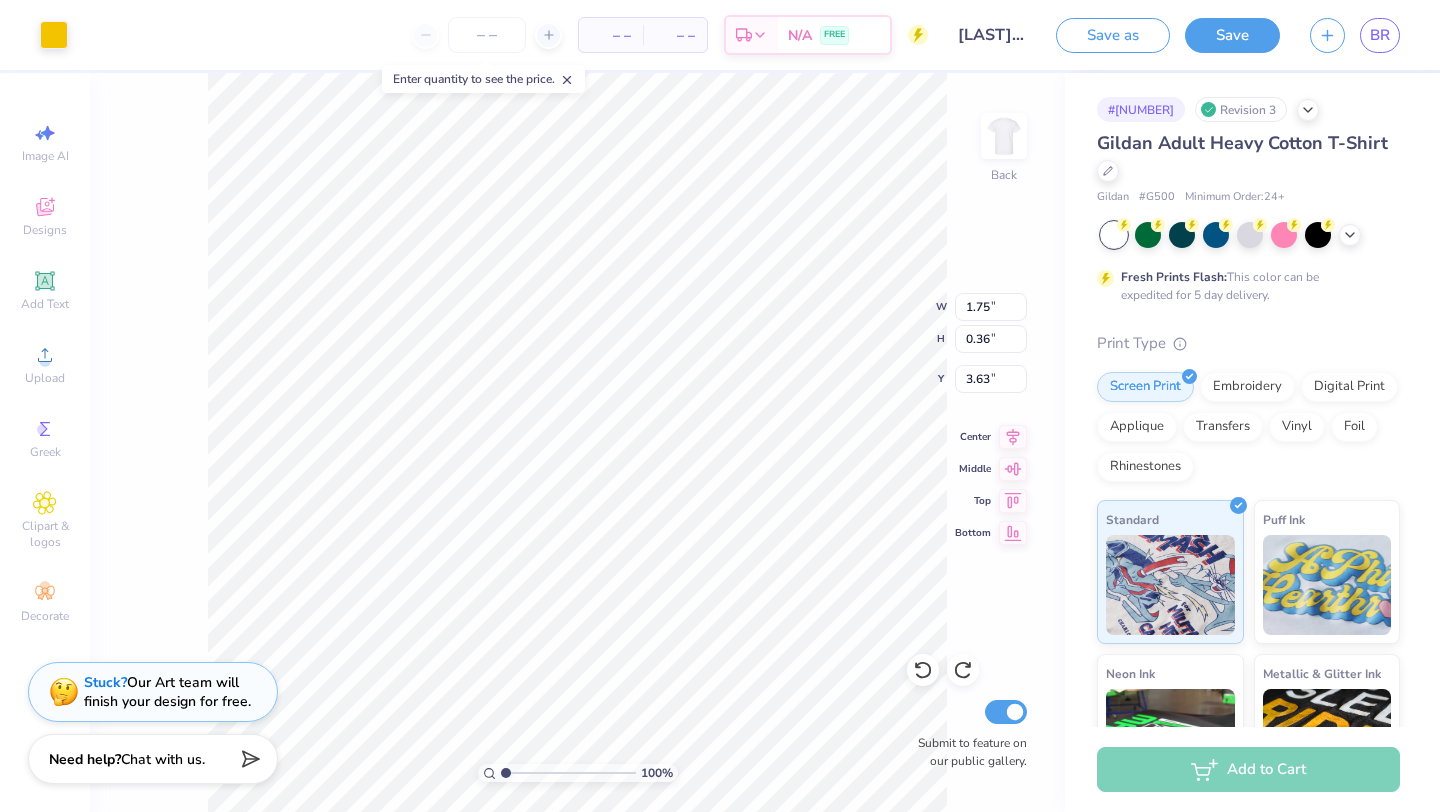 type on "0.57" 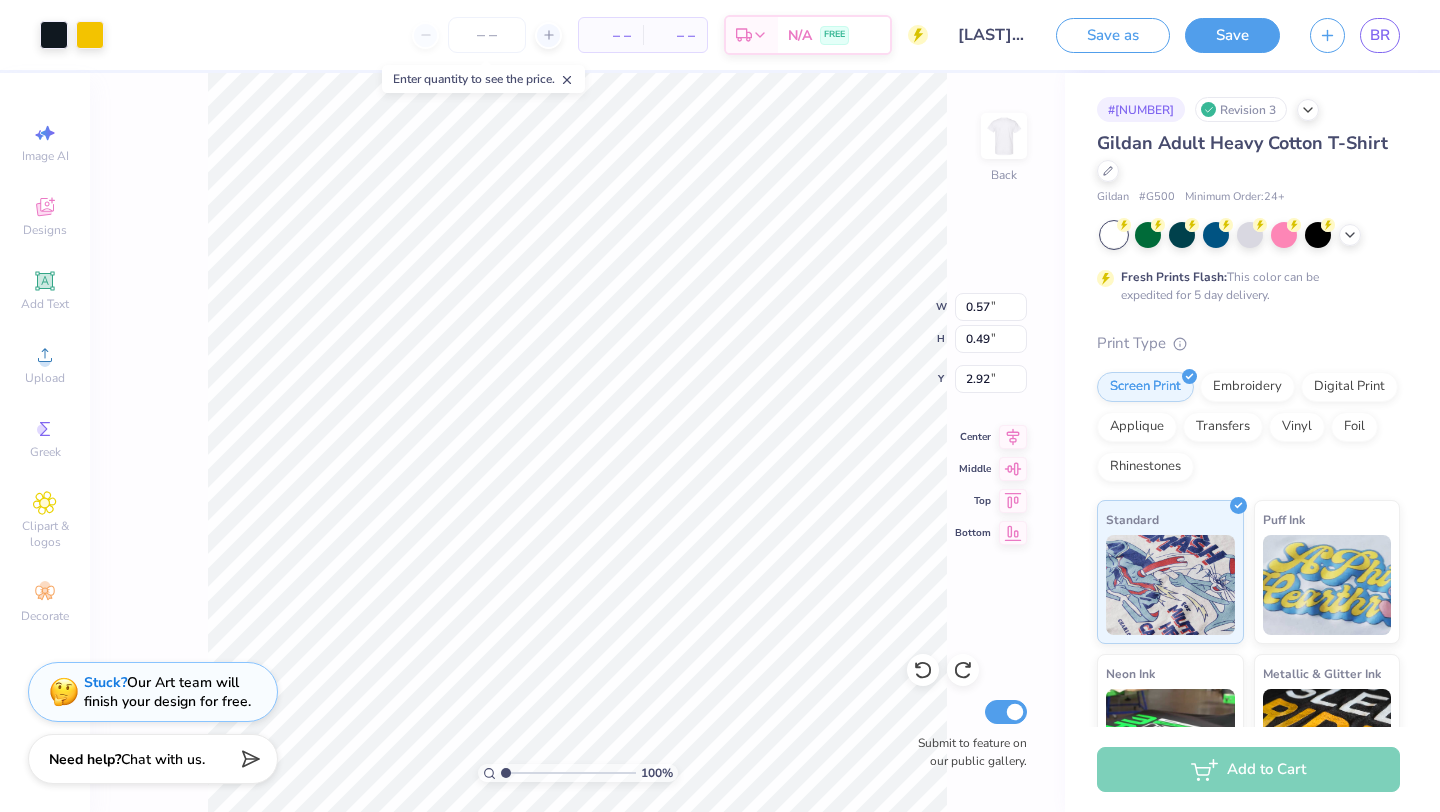 type on "3.49" 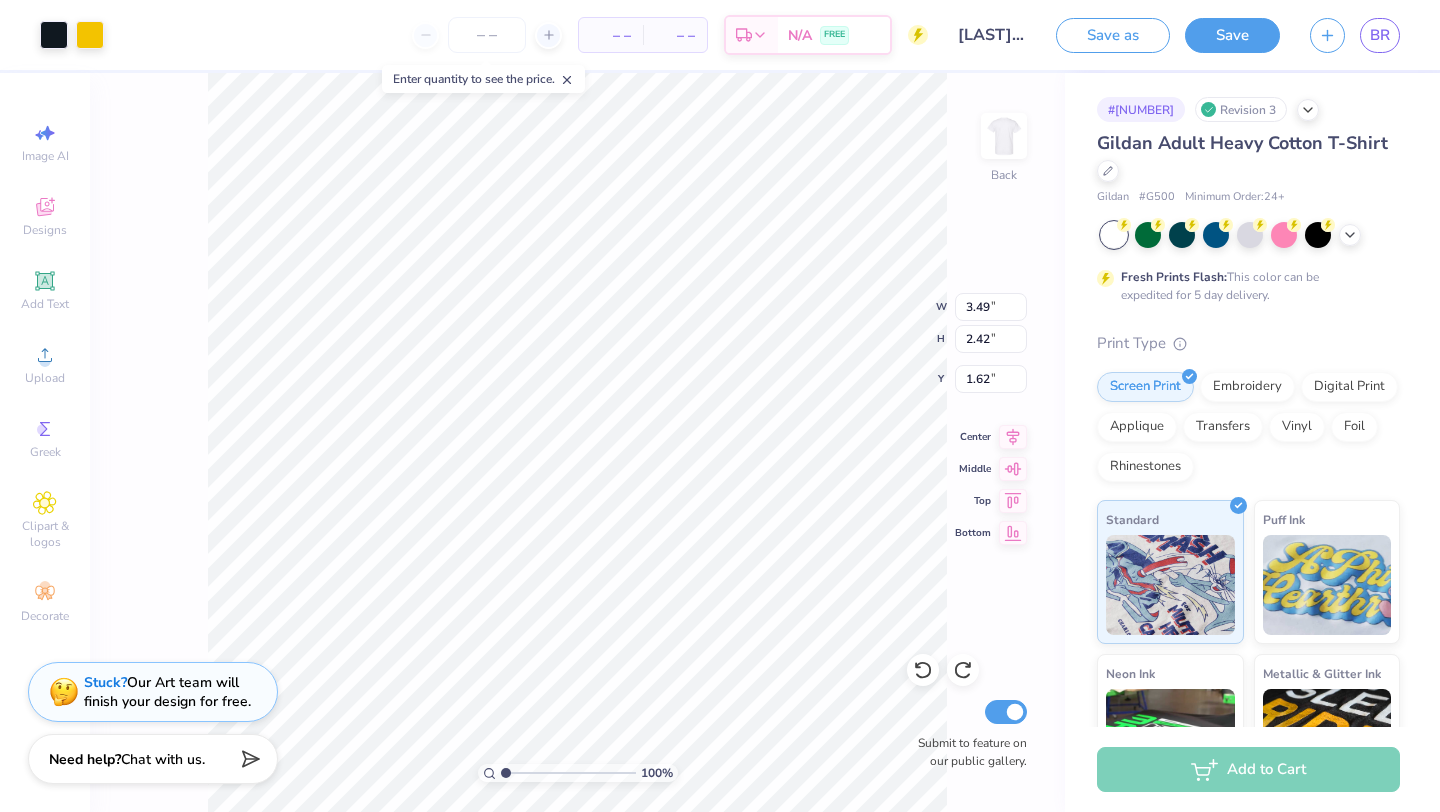 type on "1.06" 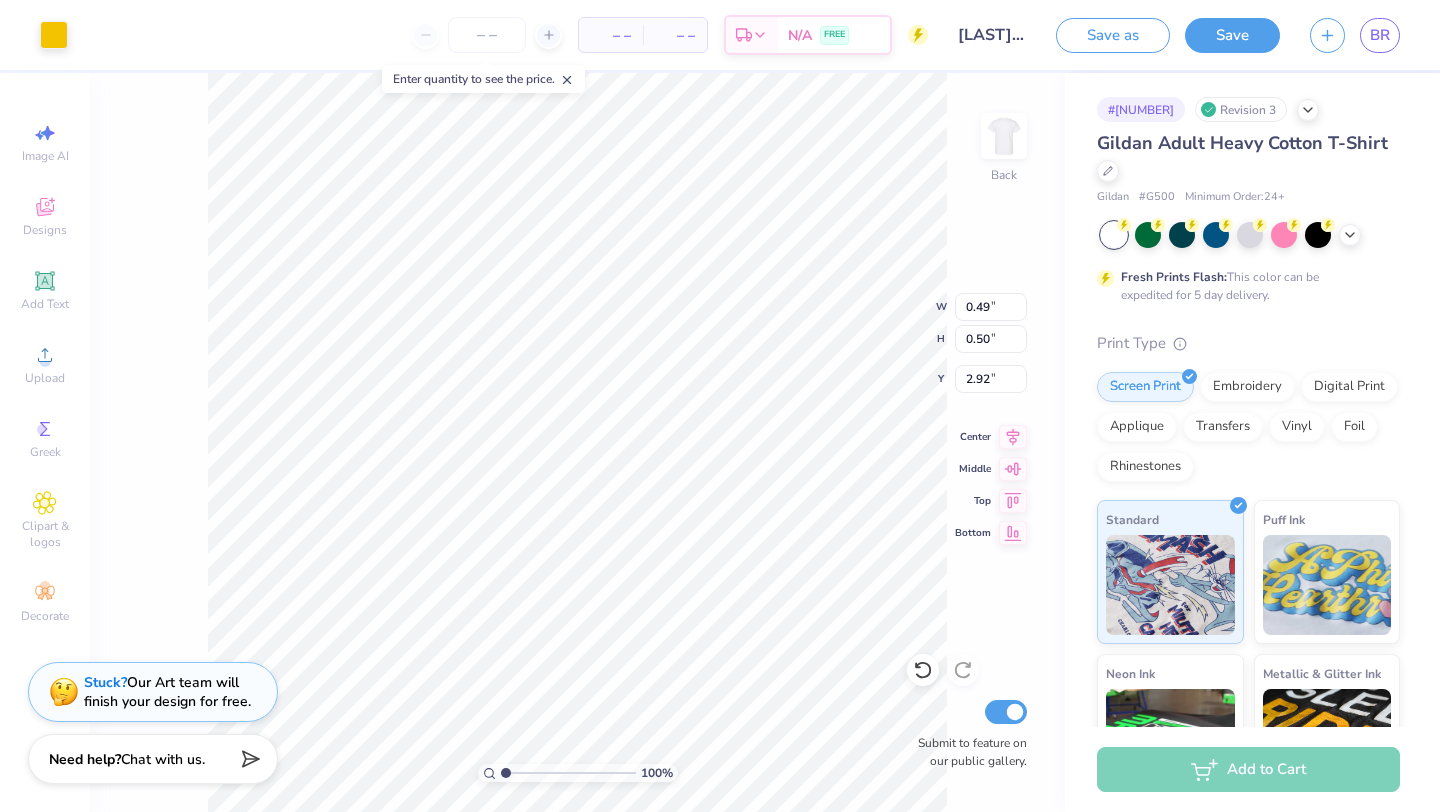 type on "0.60" 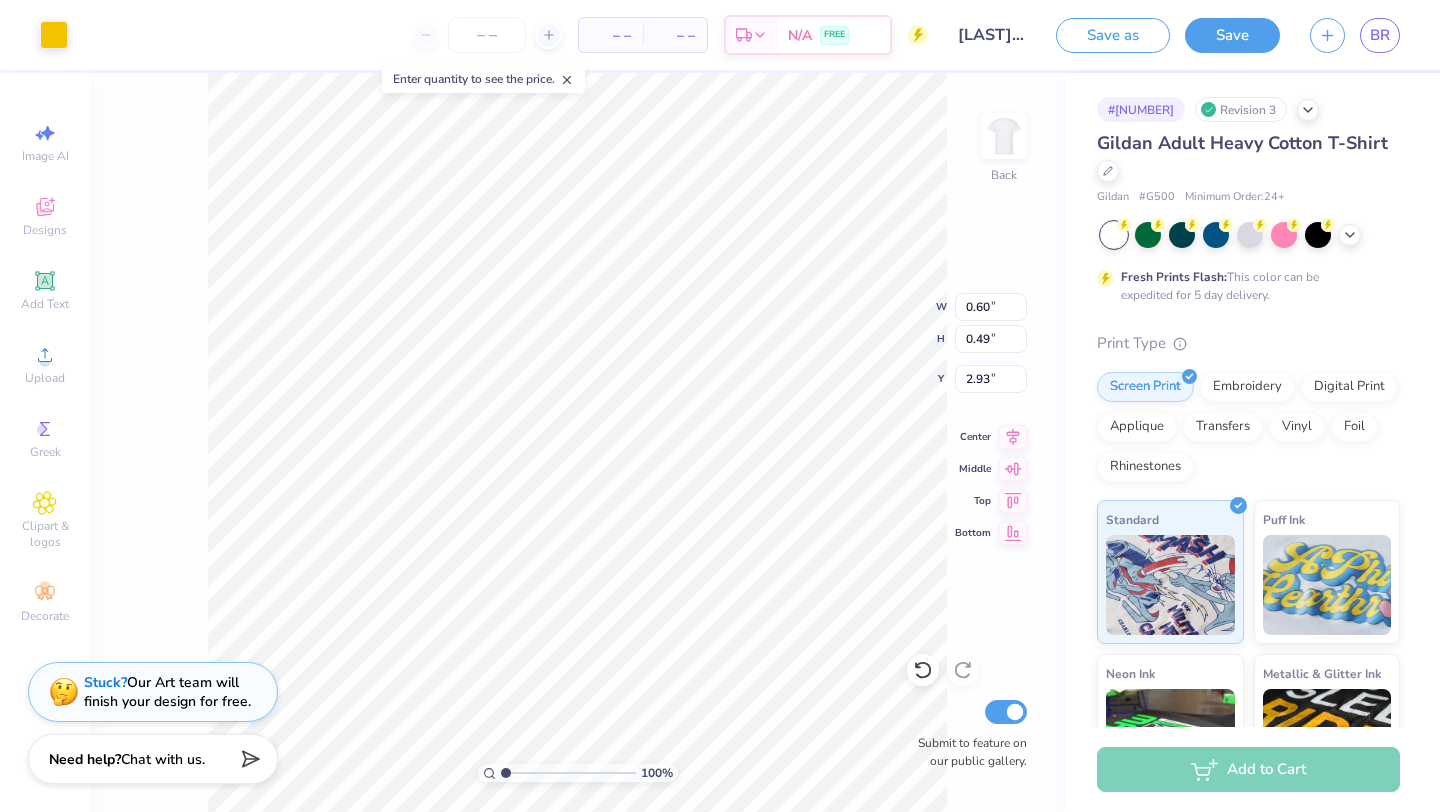type on "0.37" 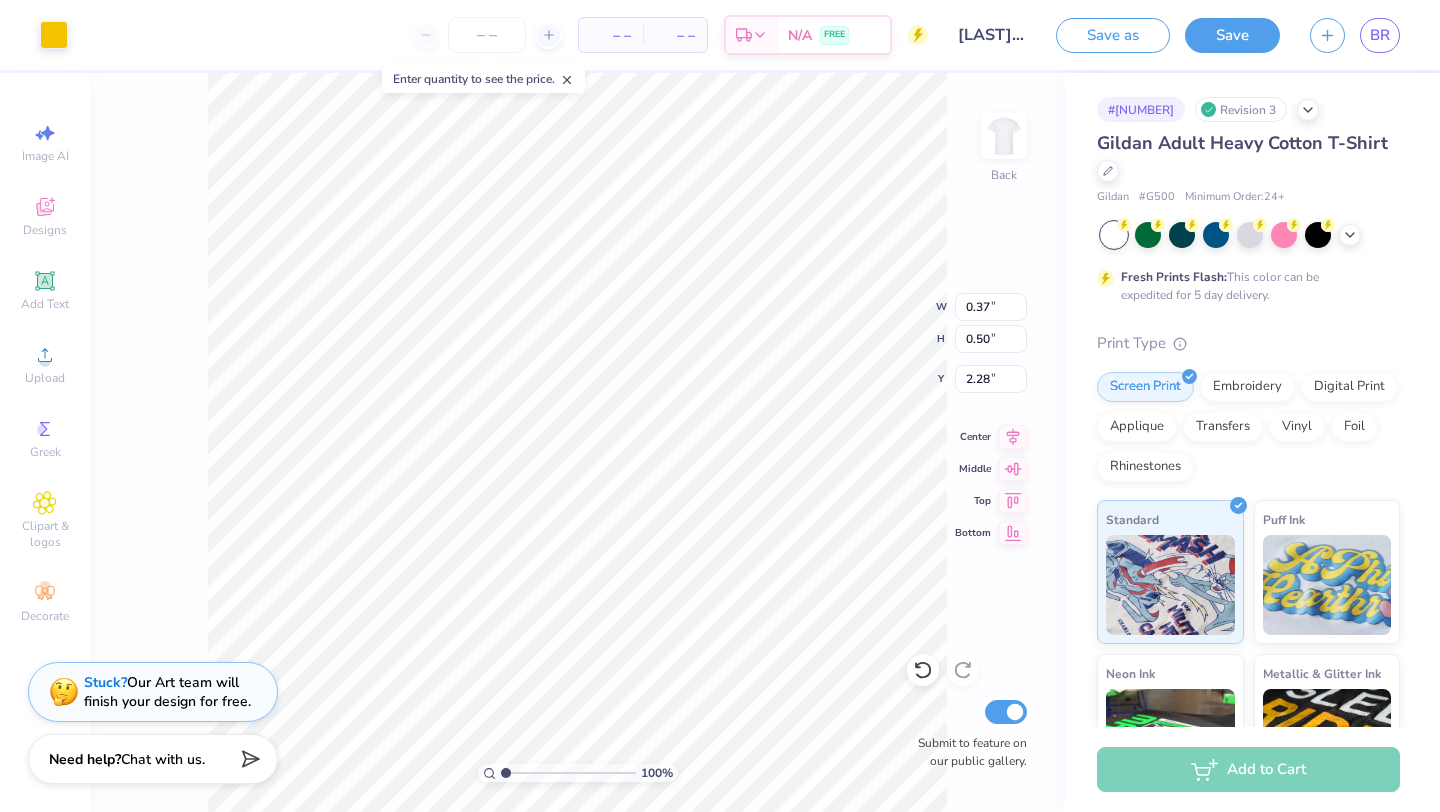 type on "4.70" 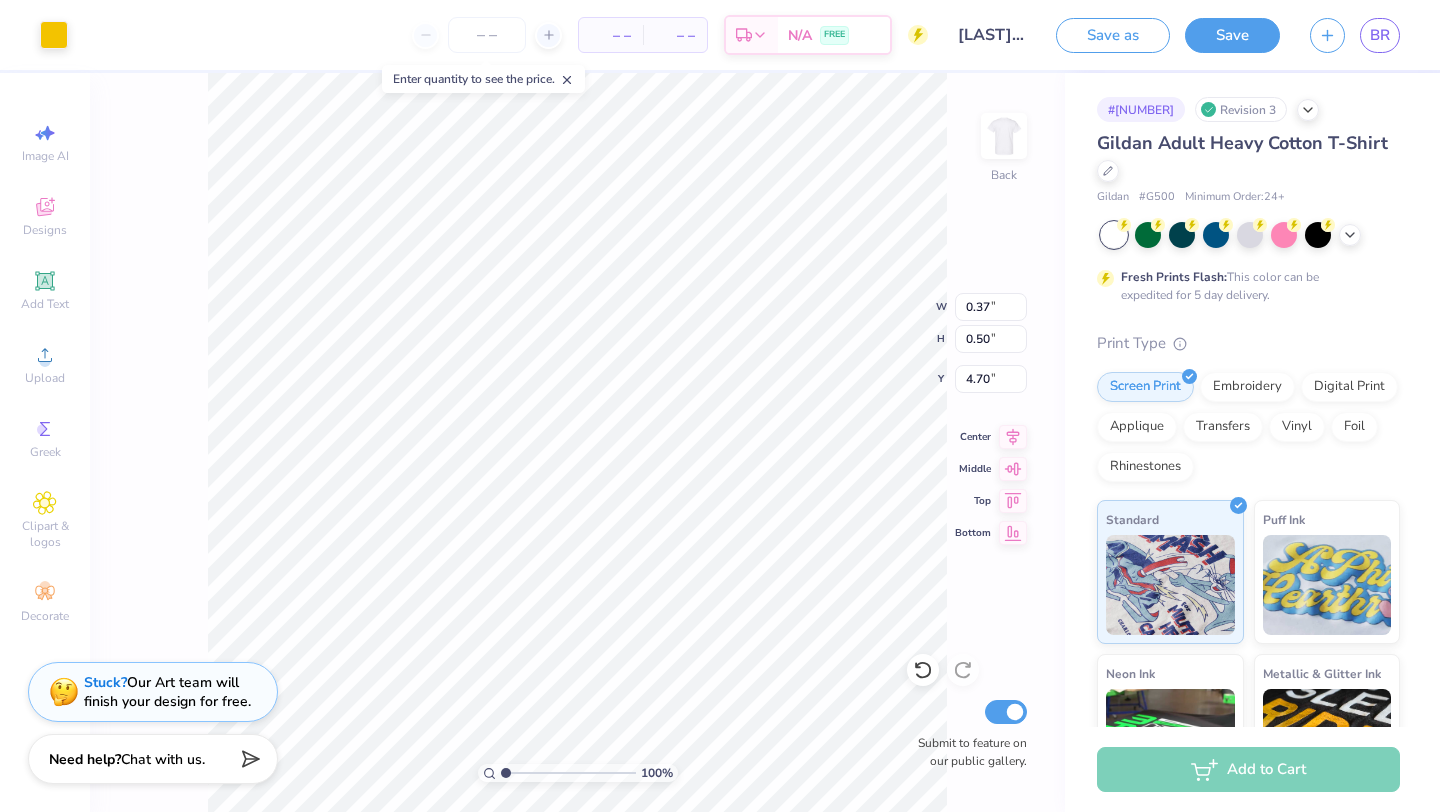 type on "0.56" 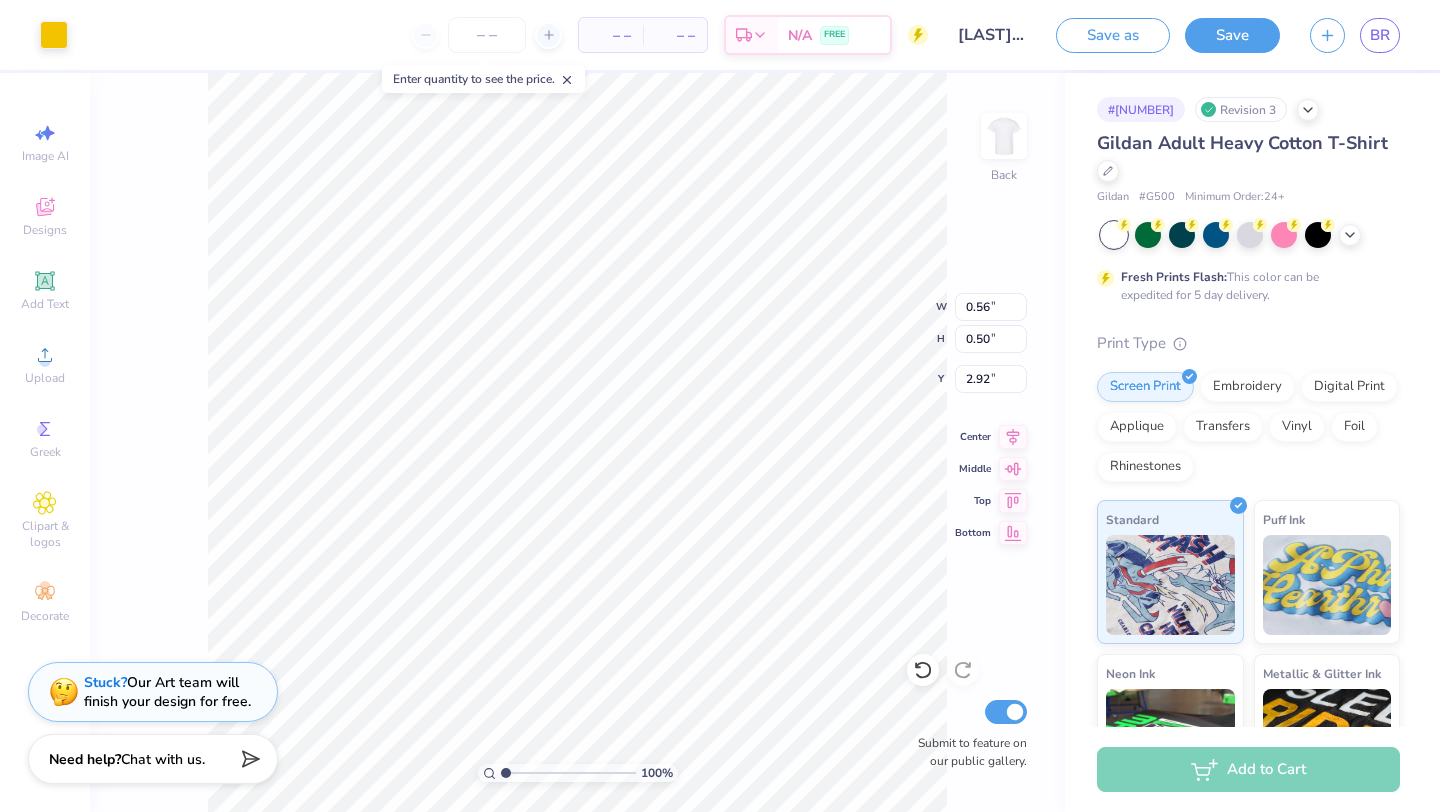 type on "5.16" 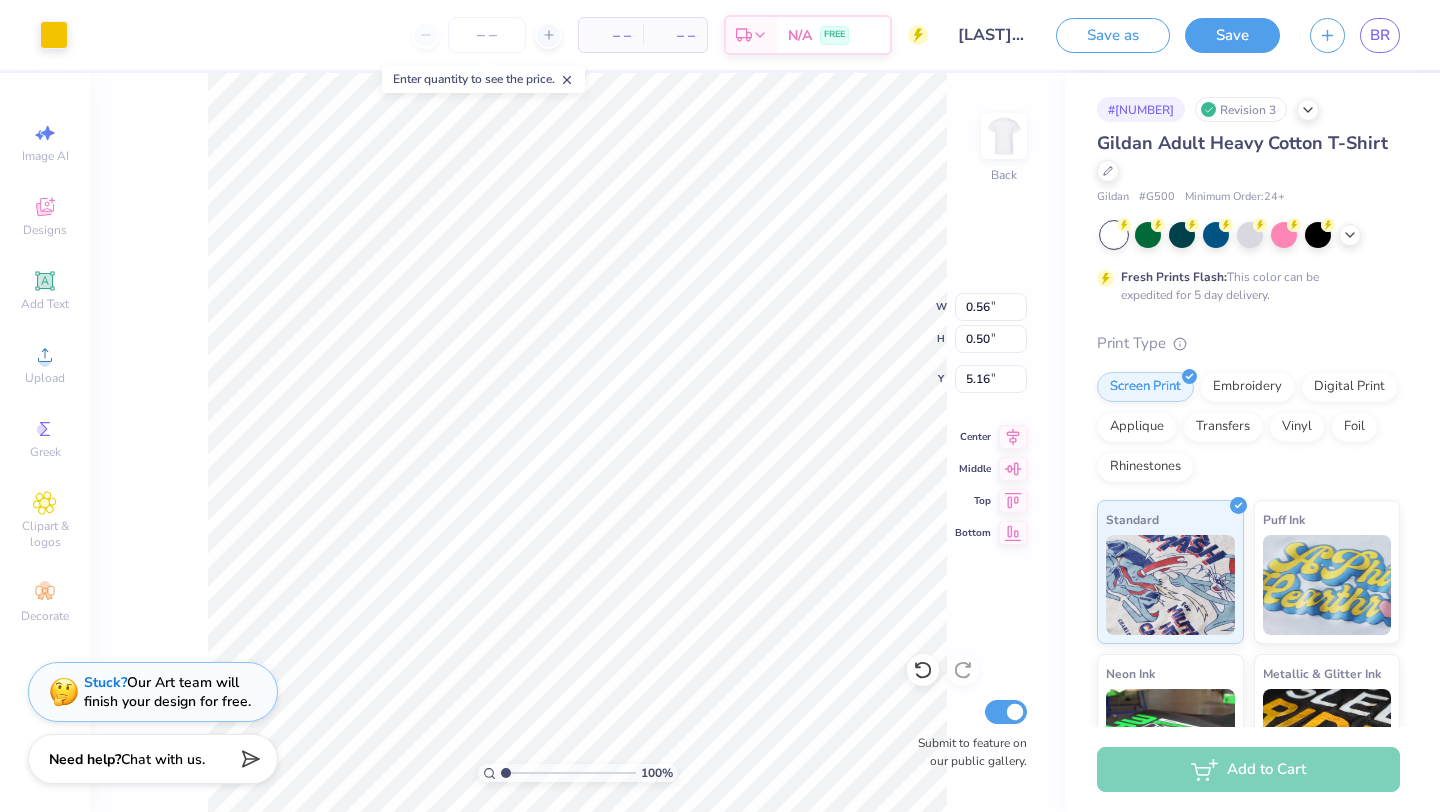 type on "3.48" 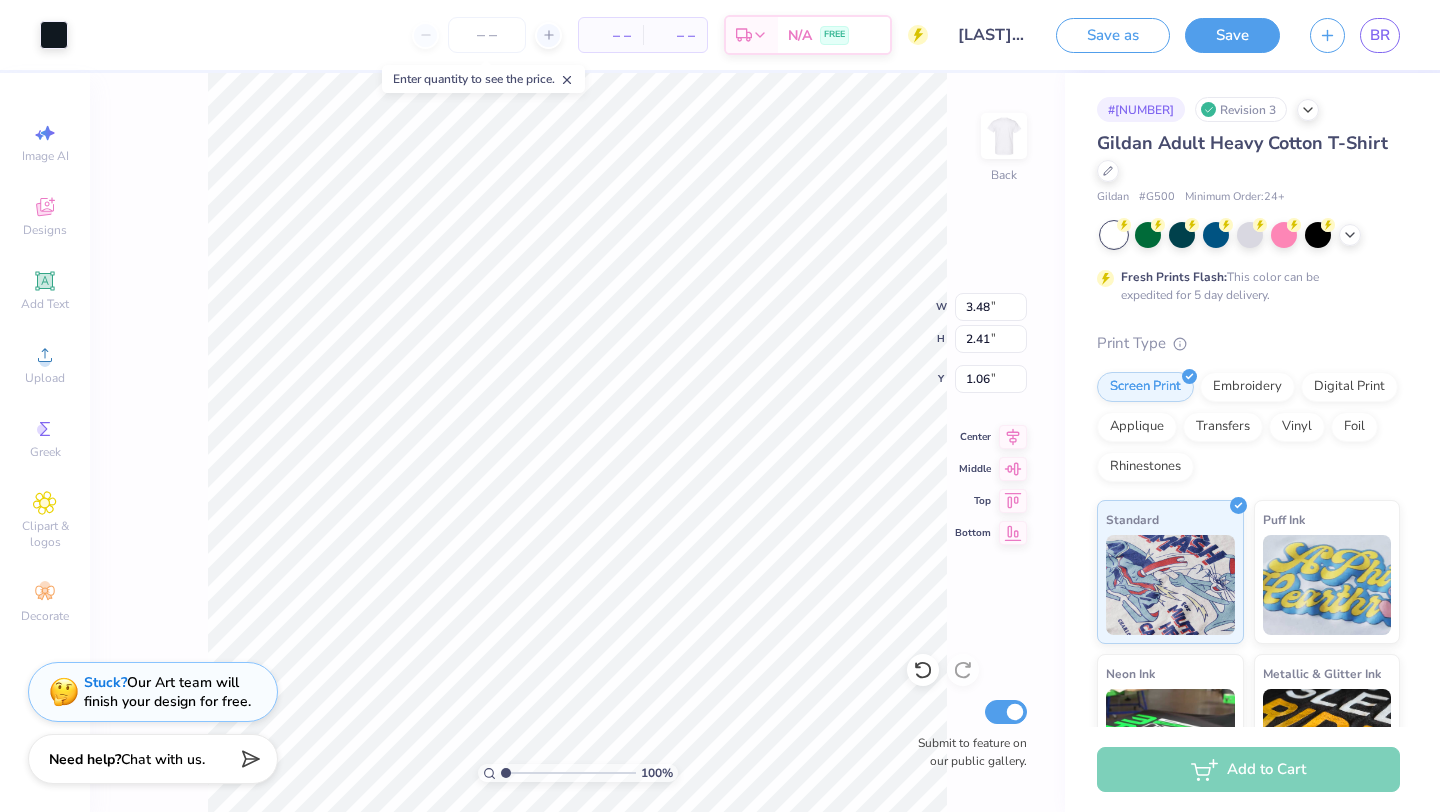 type on "4.31" 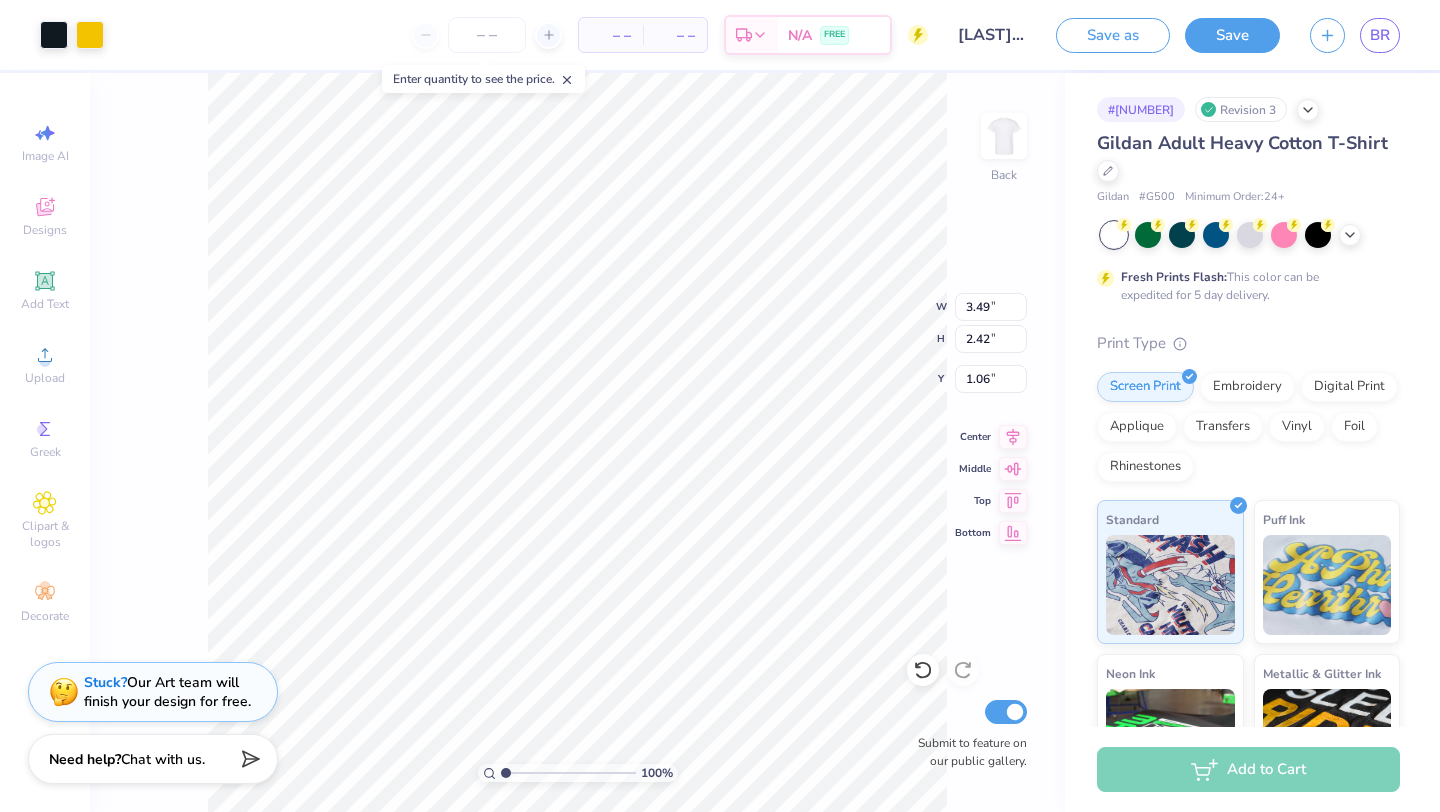 type on "3.47" 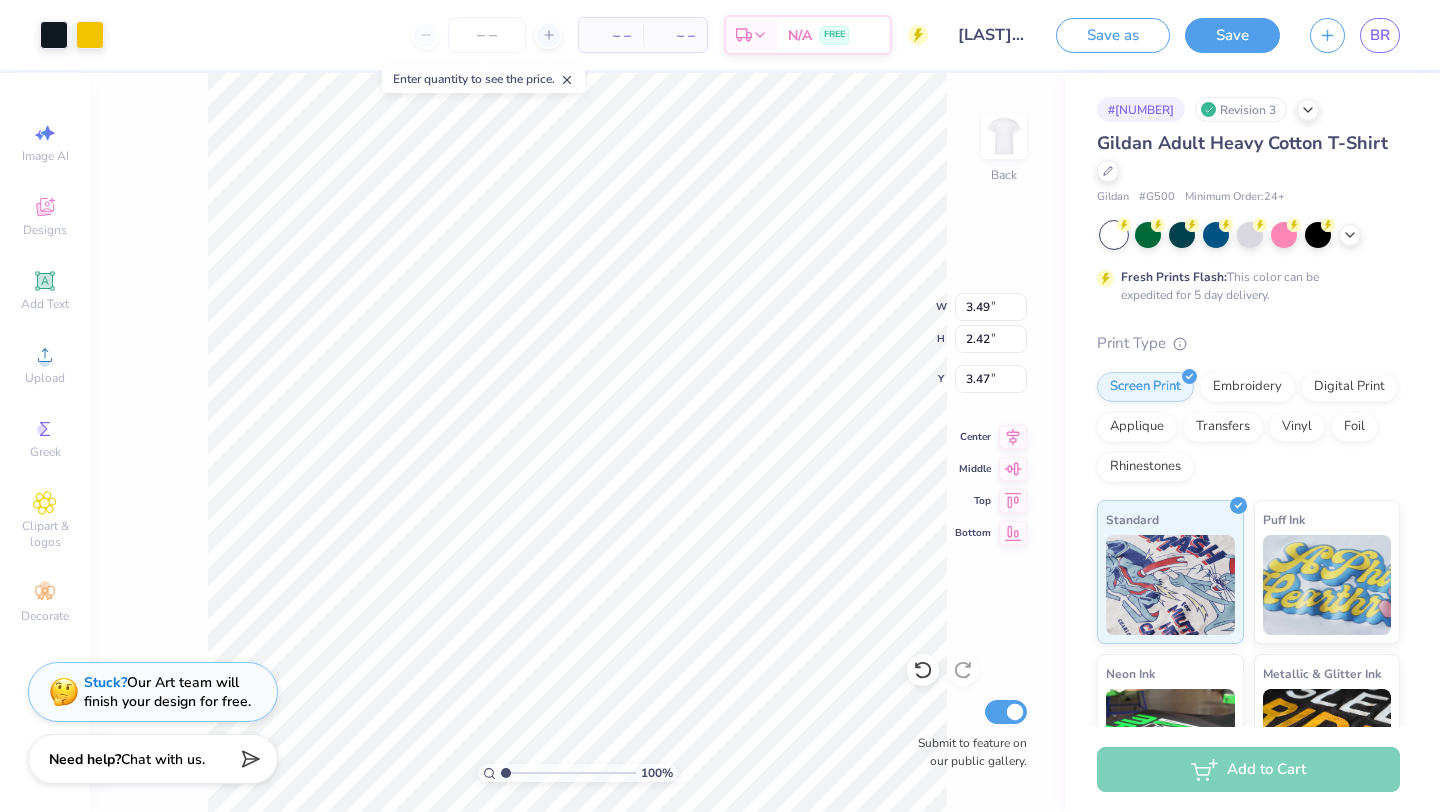 type on "0.51" 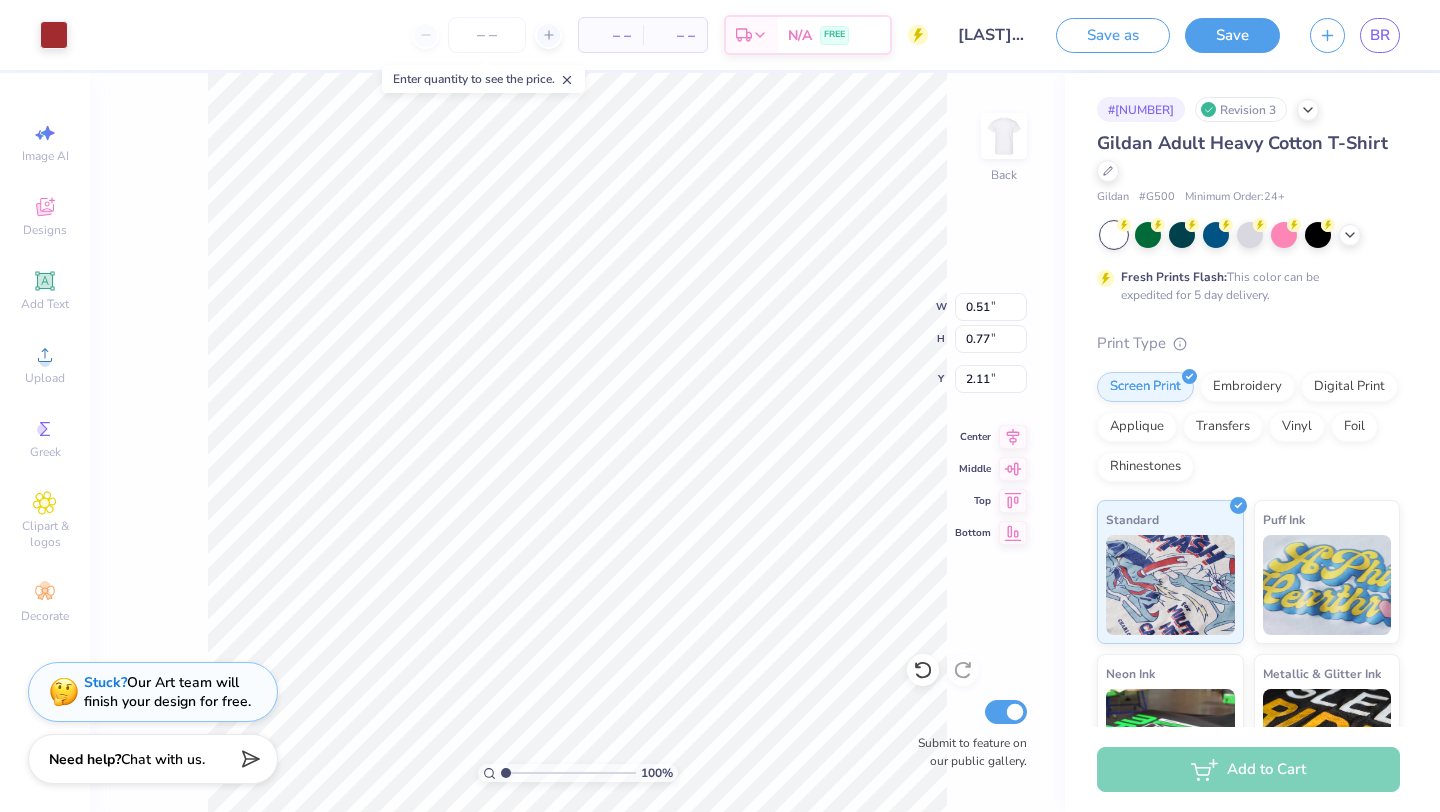 type on "6.33" 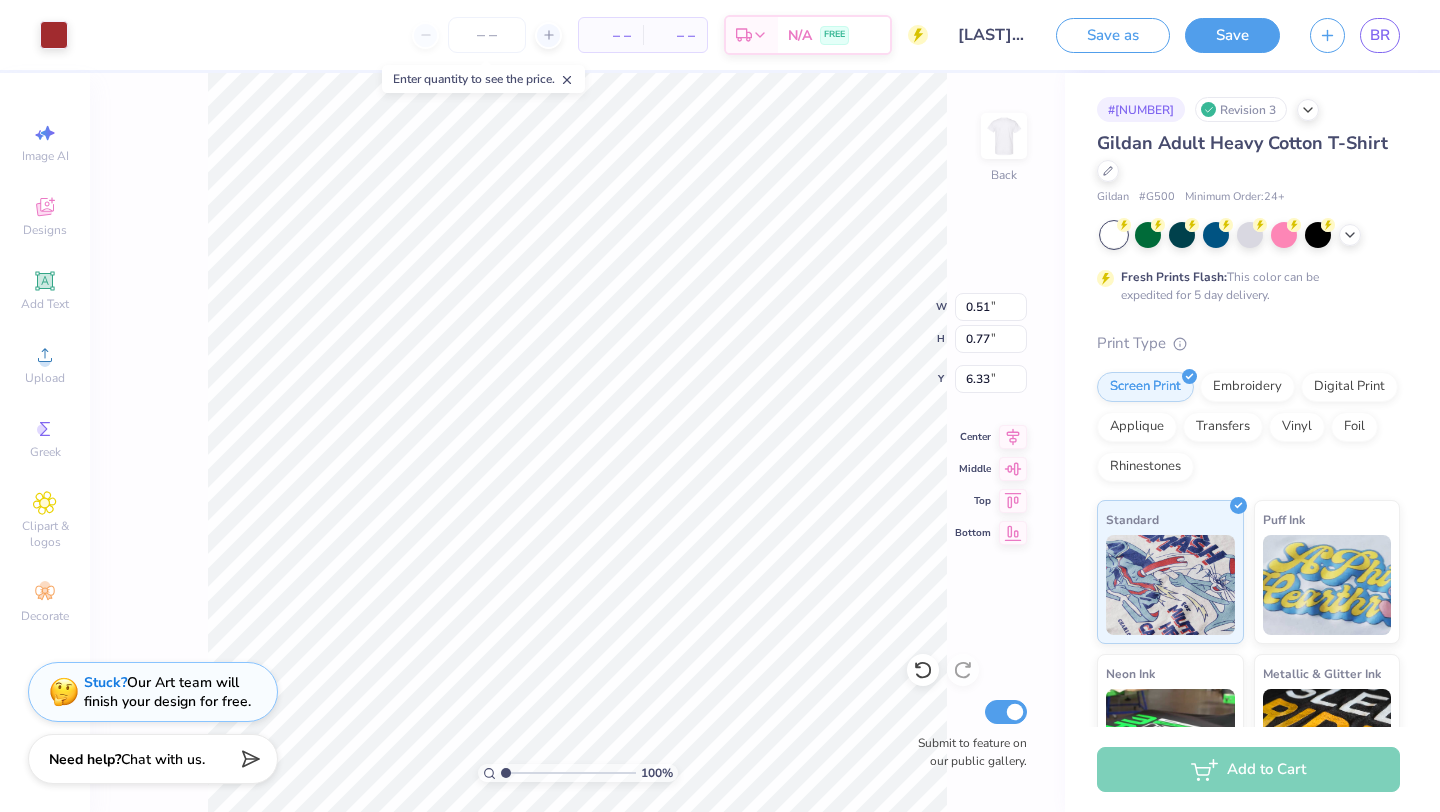 type on "3.48" 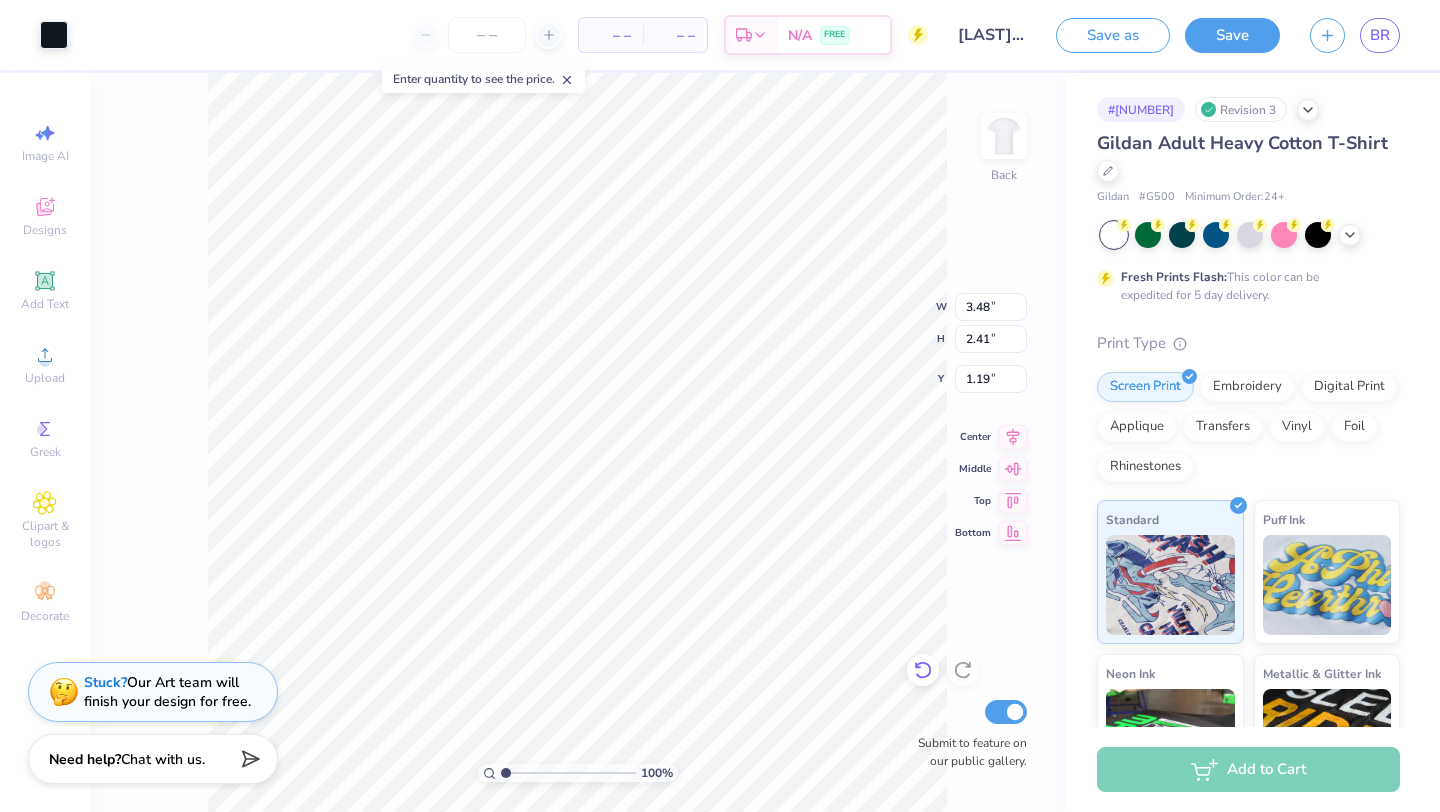 click 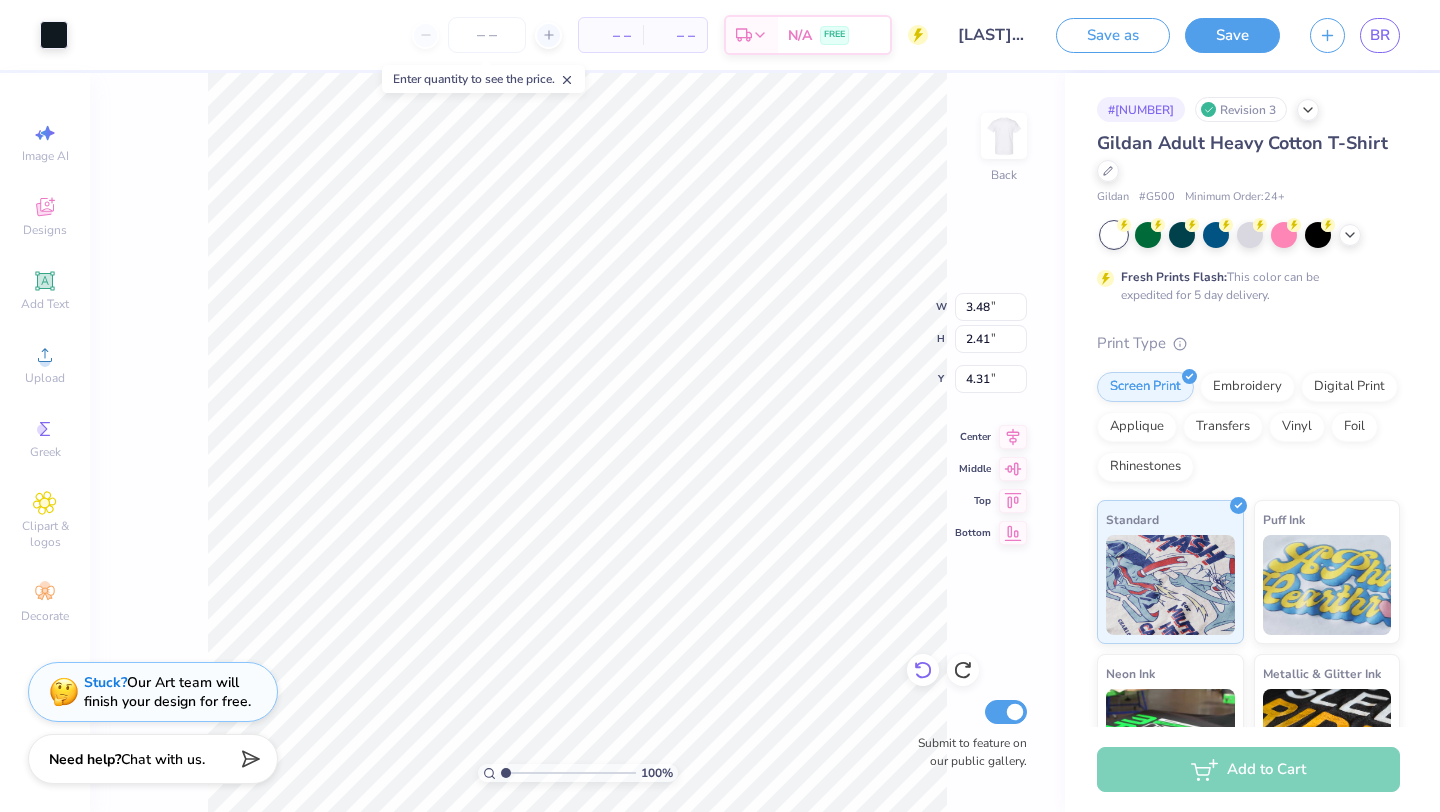 click 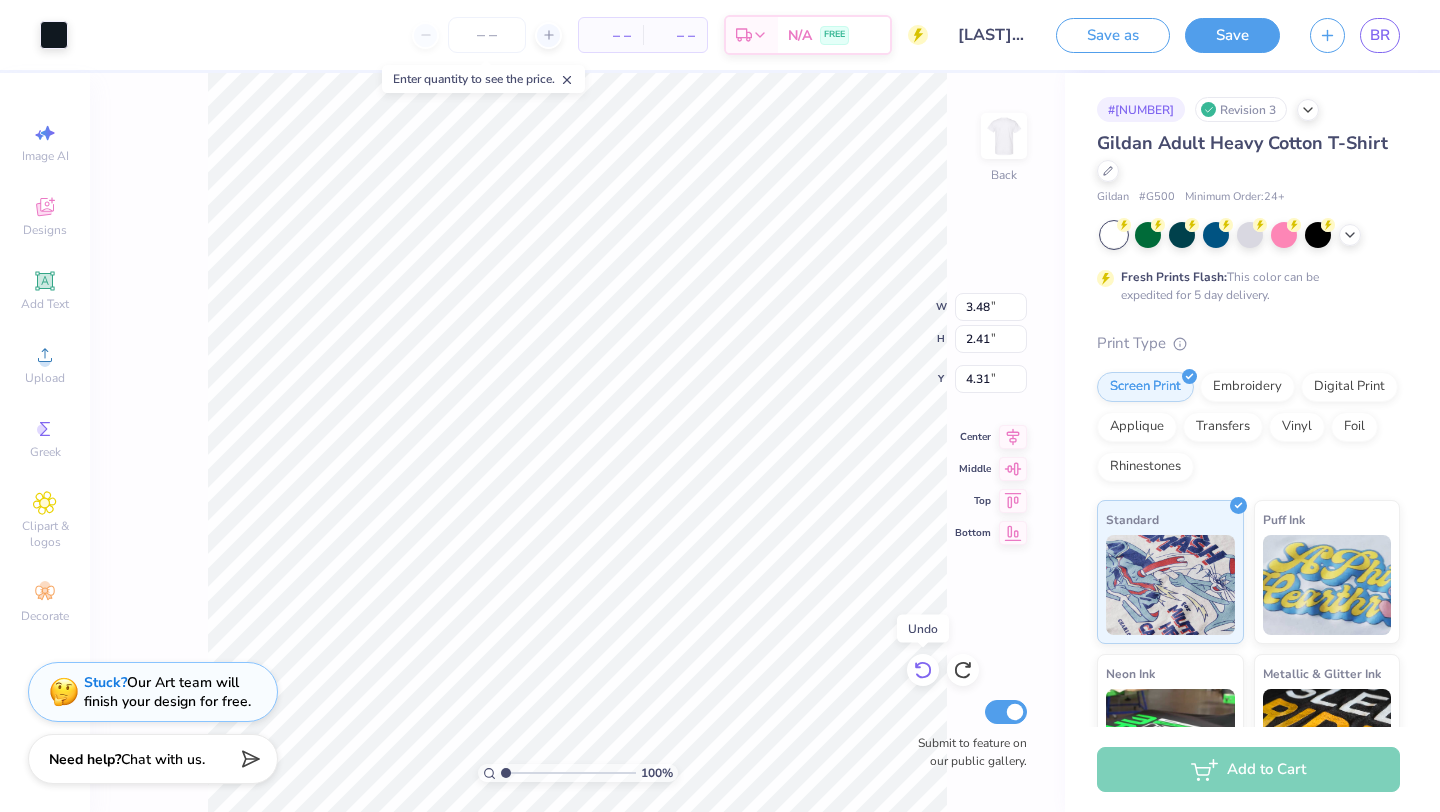 click 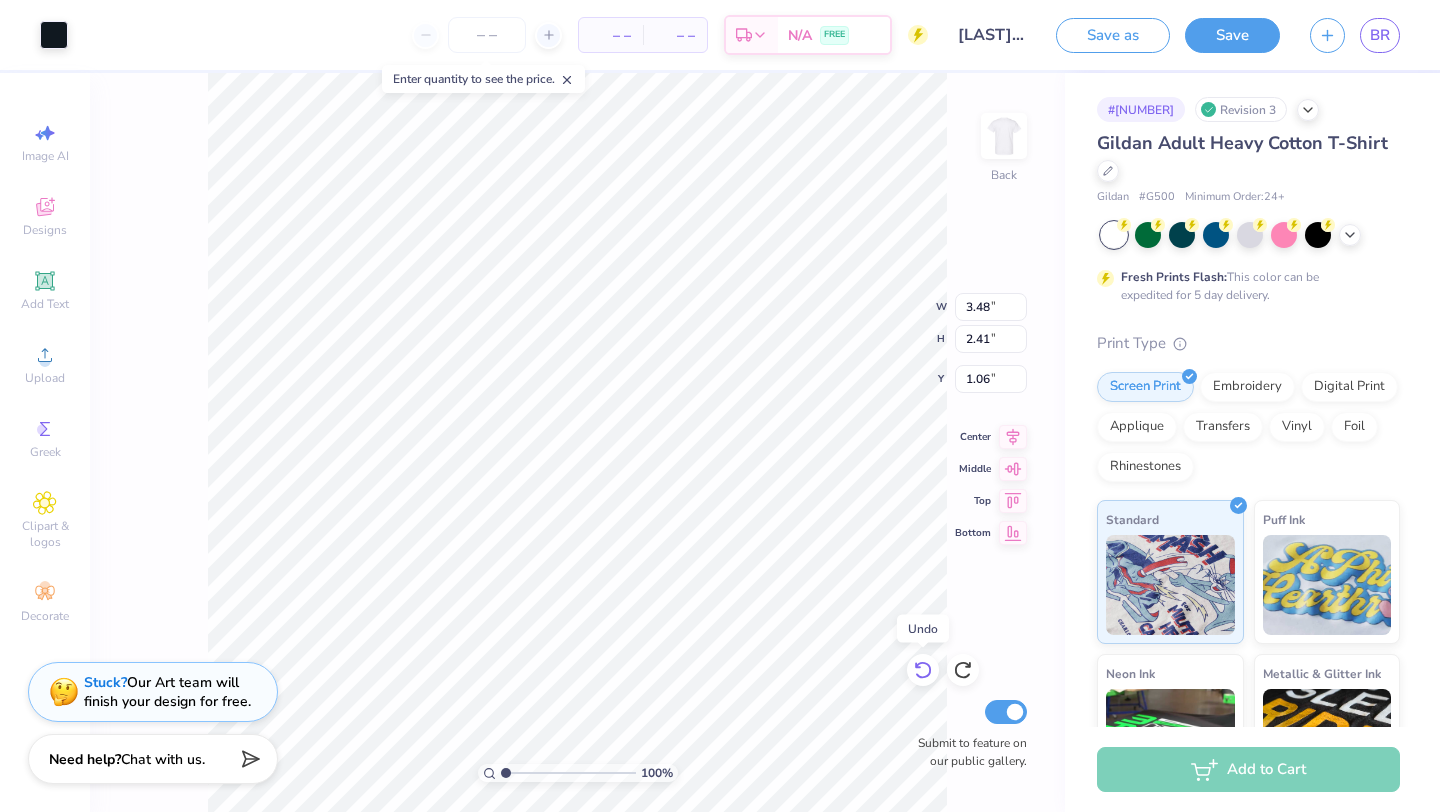 click 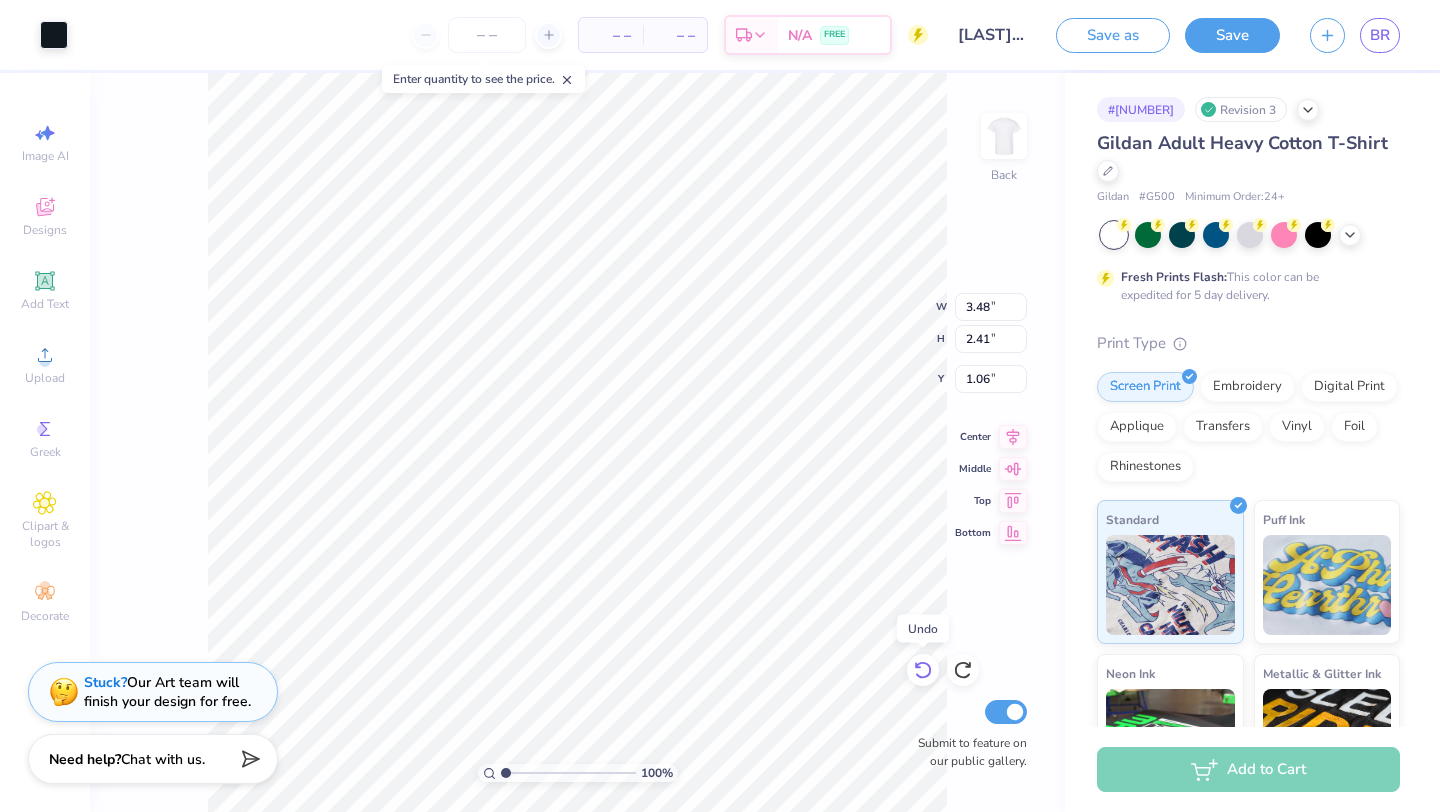 click 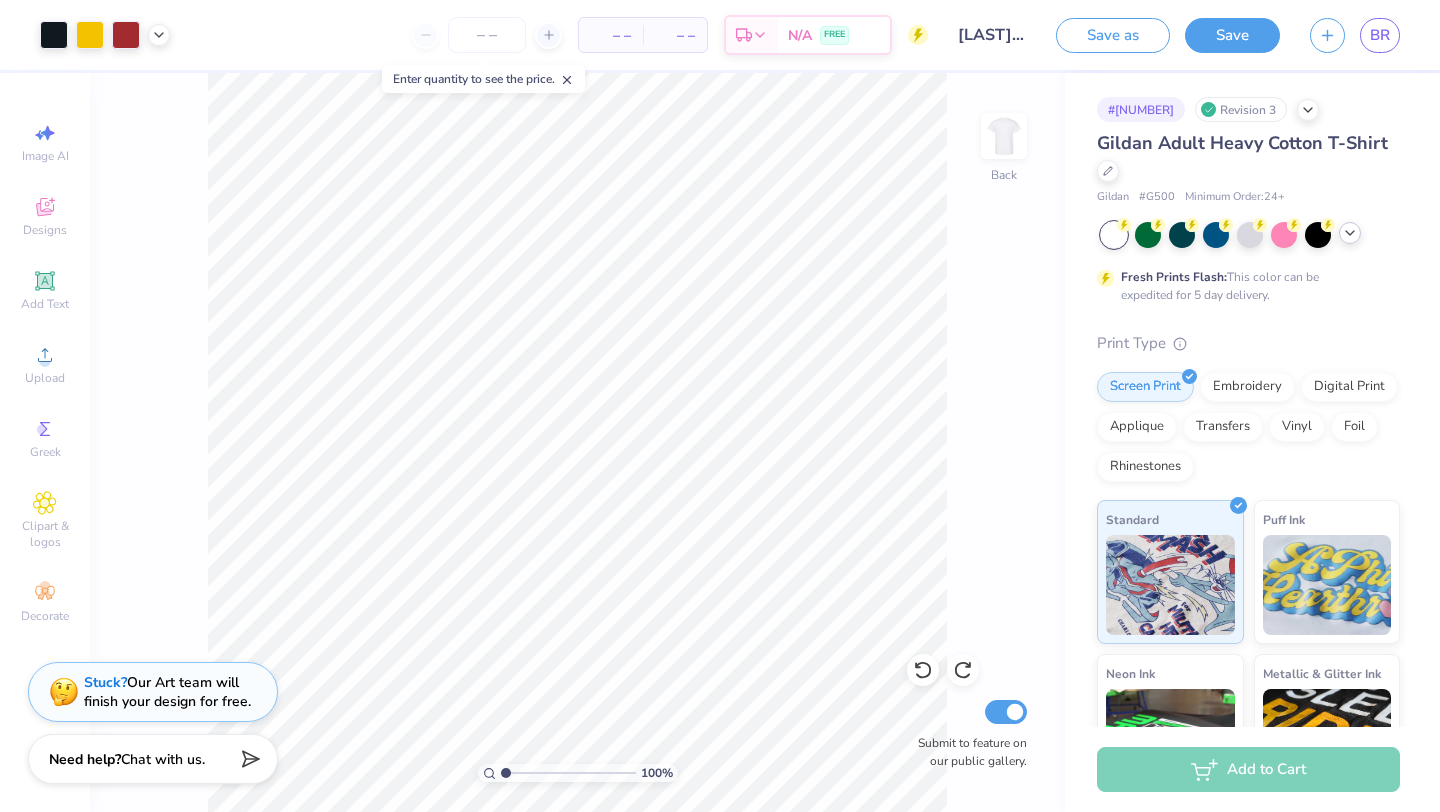 click 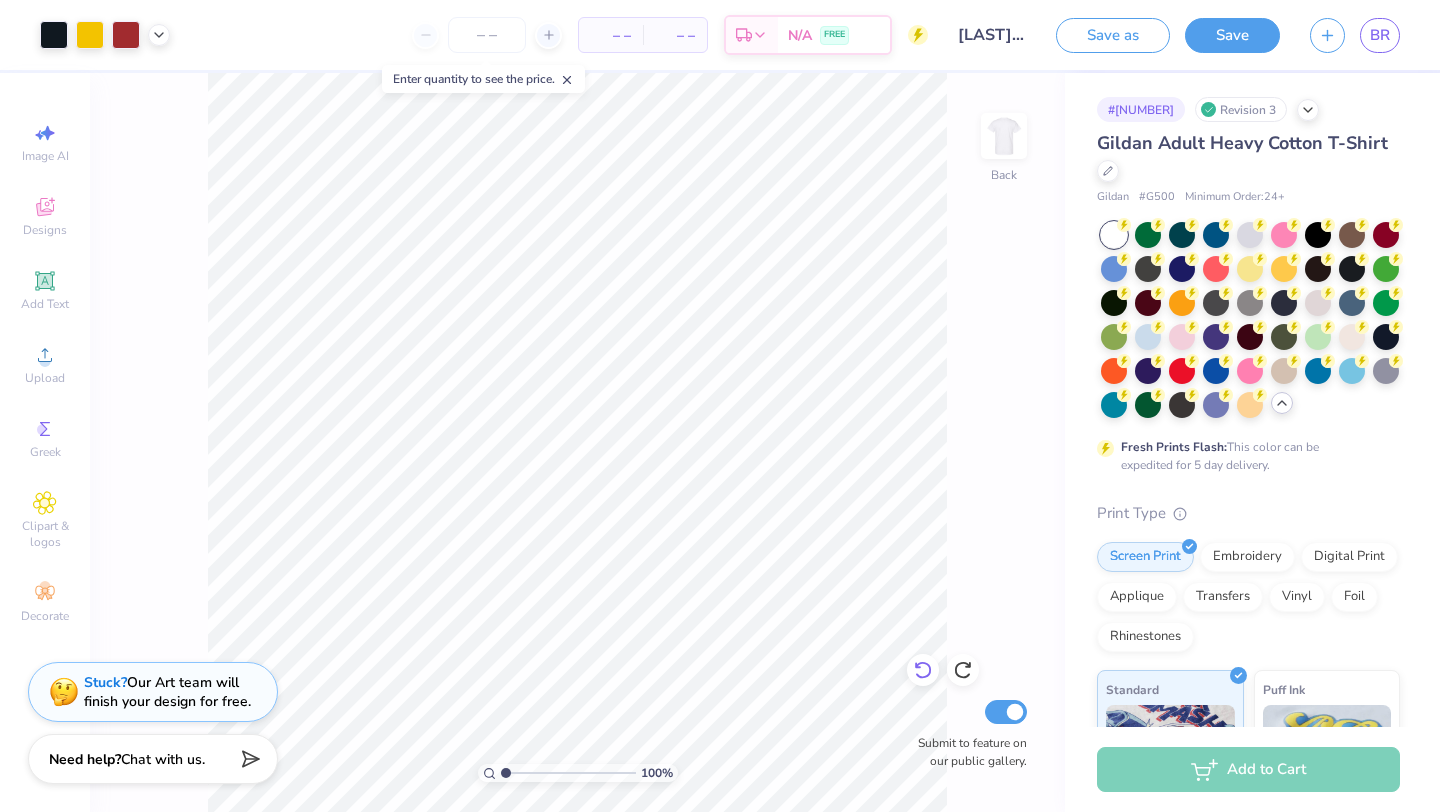 click 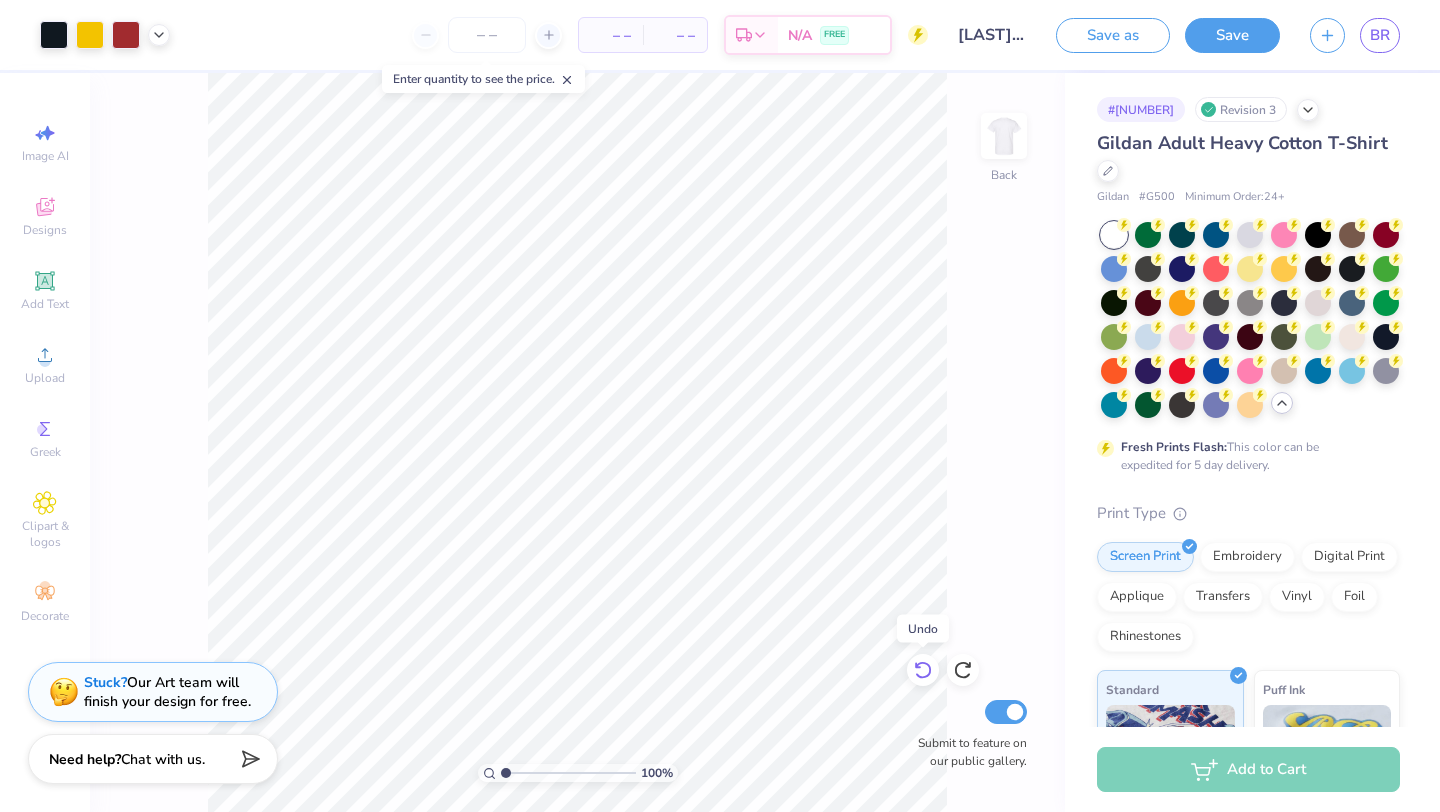 click 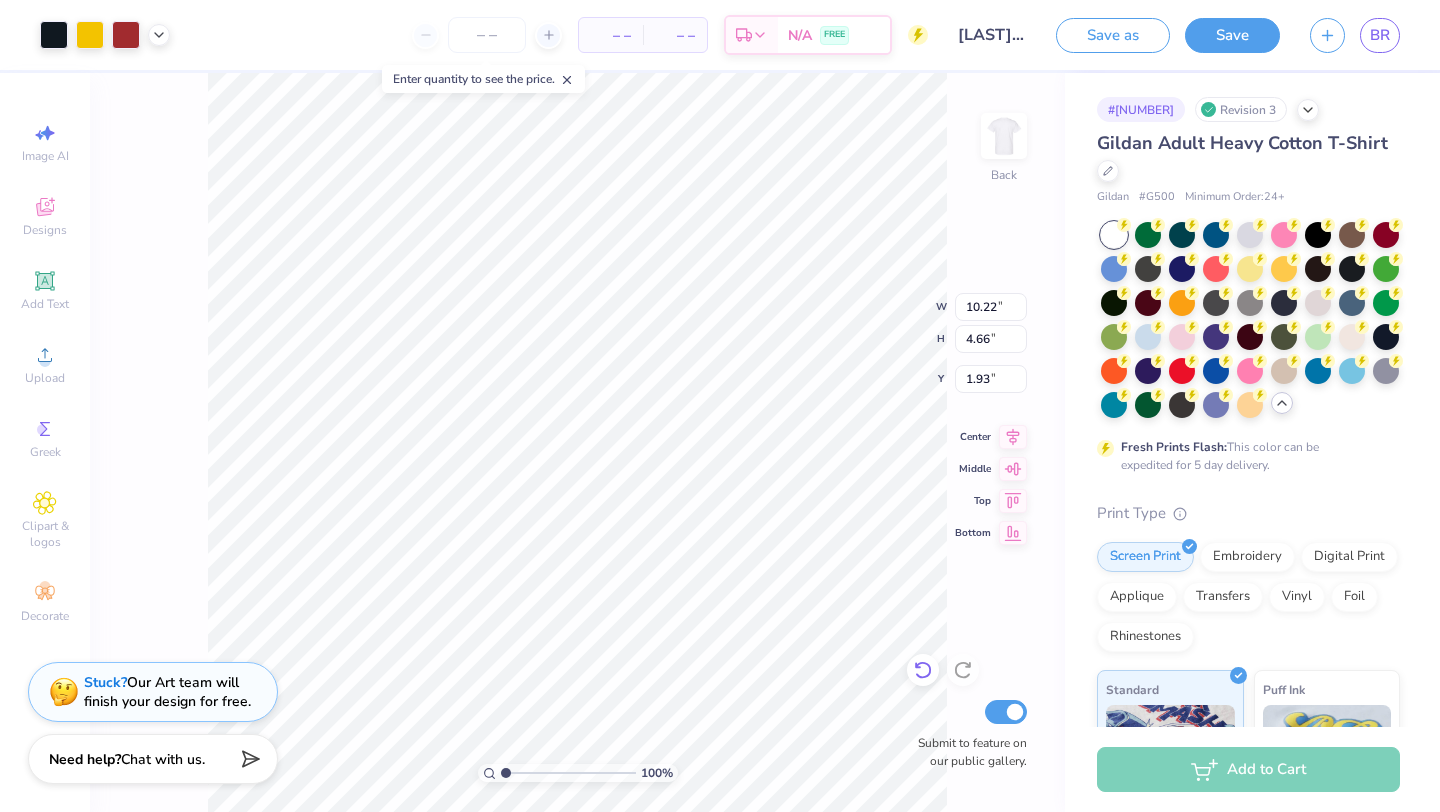type on "1.15" 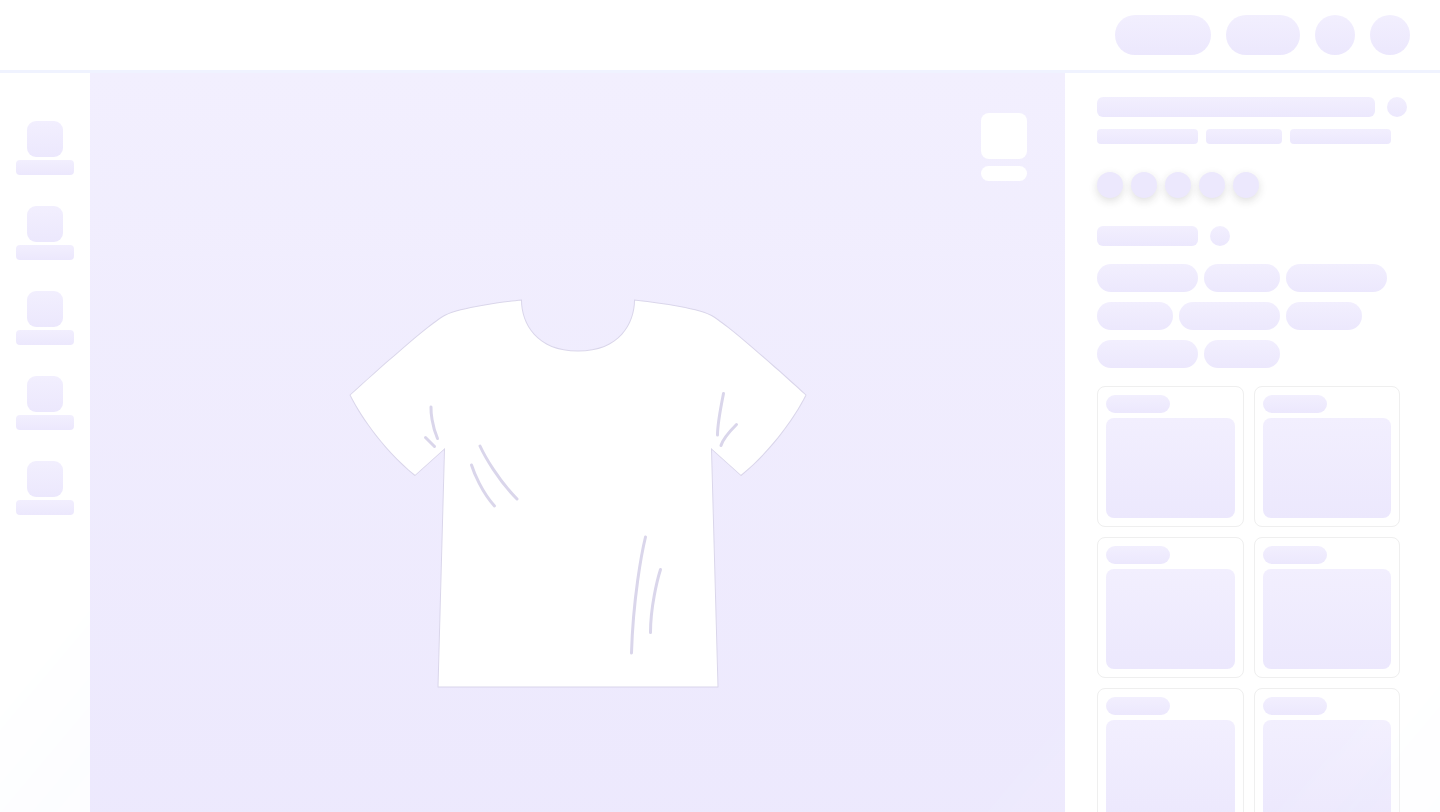 scroll, scrollTop: 0, scrollLeft: 0, axis: both 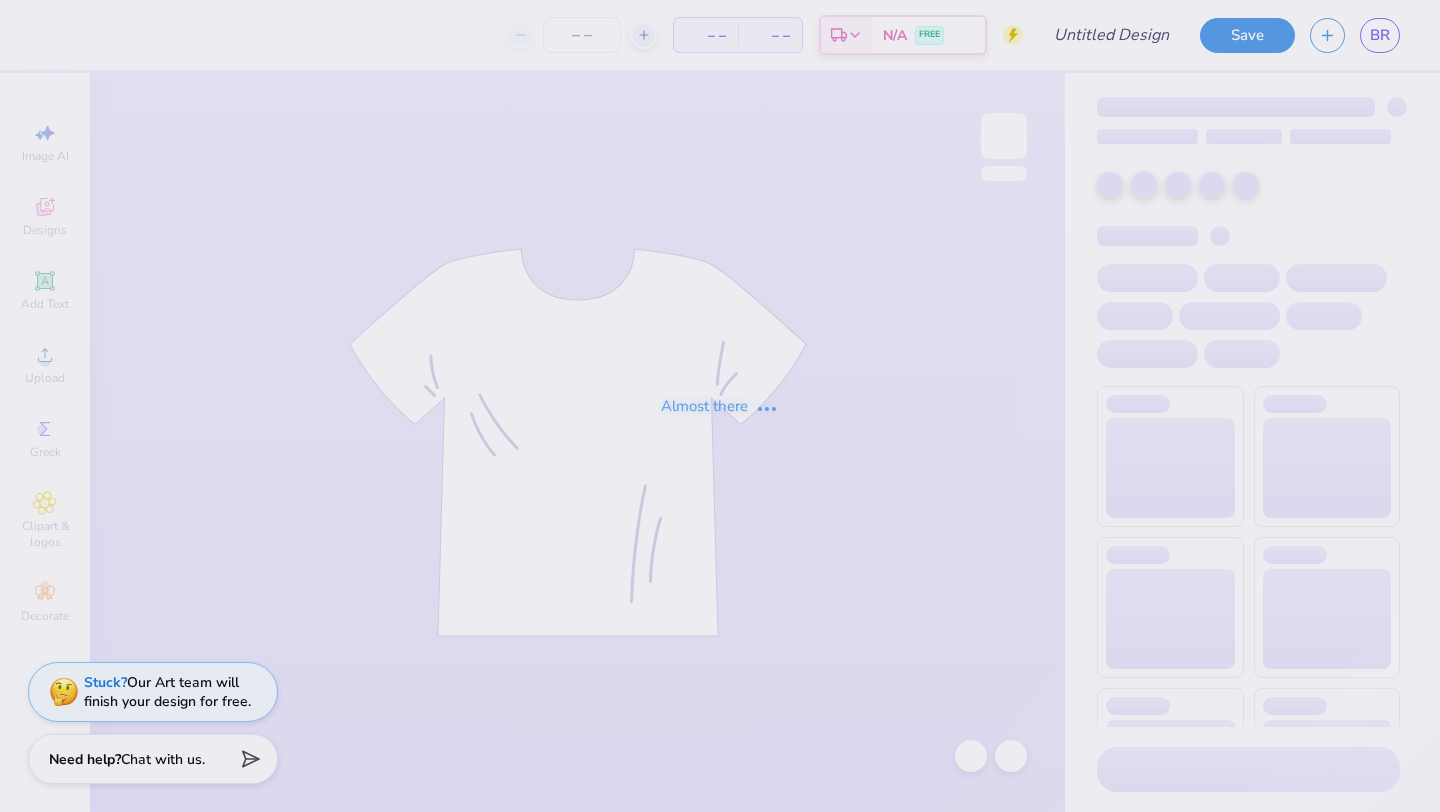 type on "KA Bid day 2025" 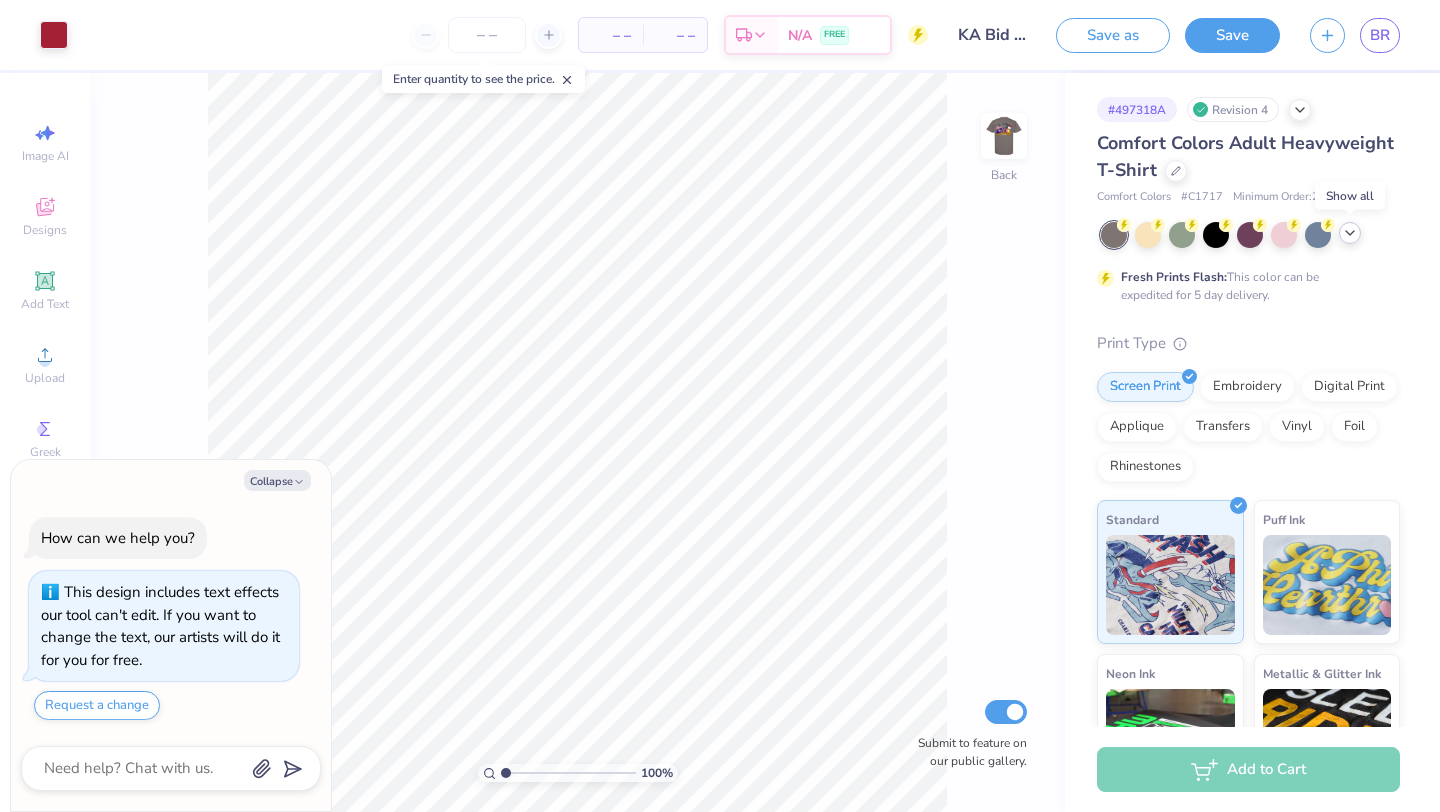 click 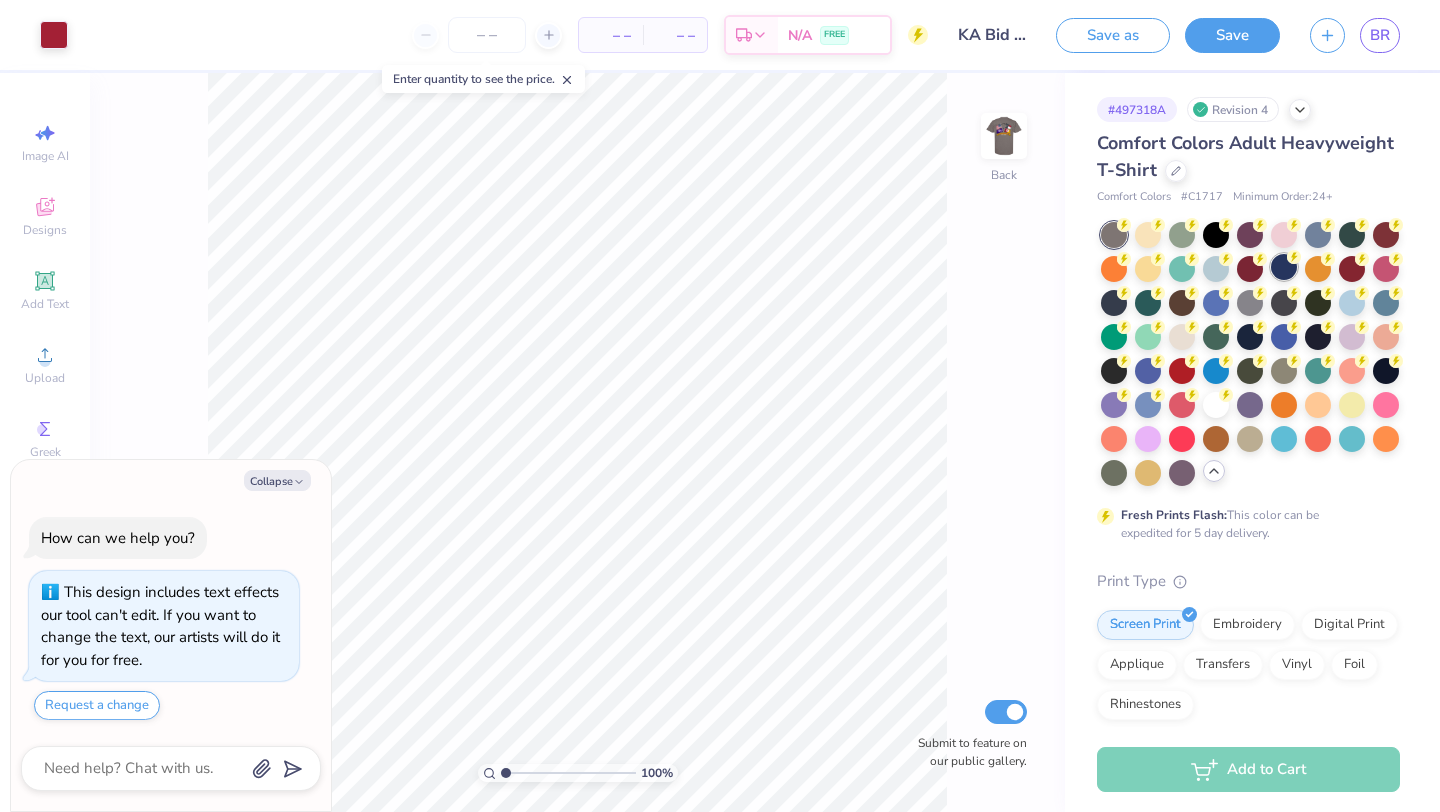 click at bounding box center [1284, 267] 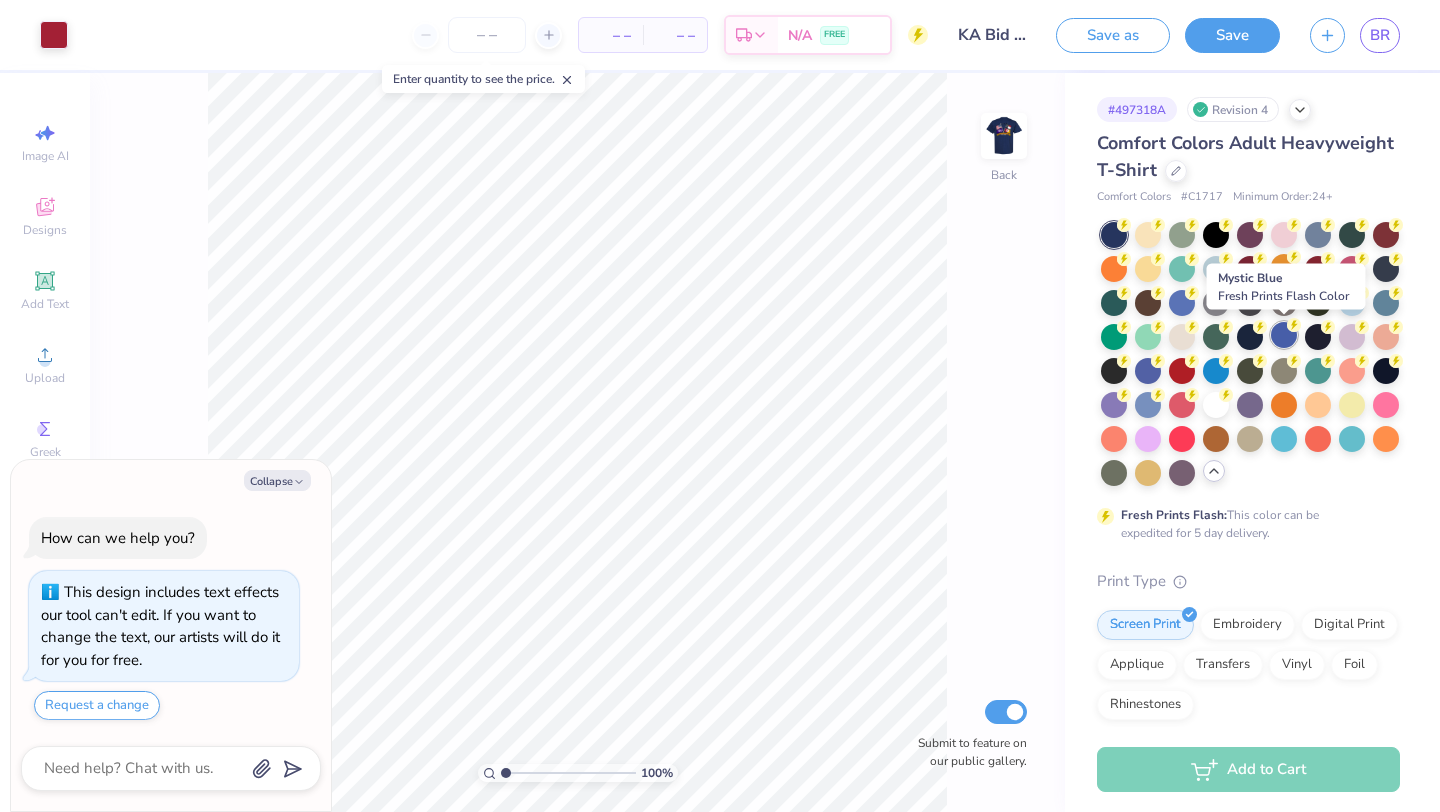 click at bounding box center (1284, 335) 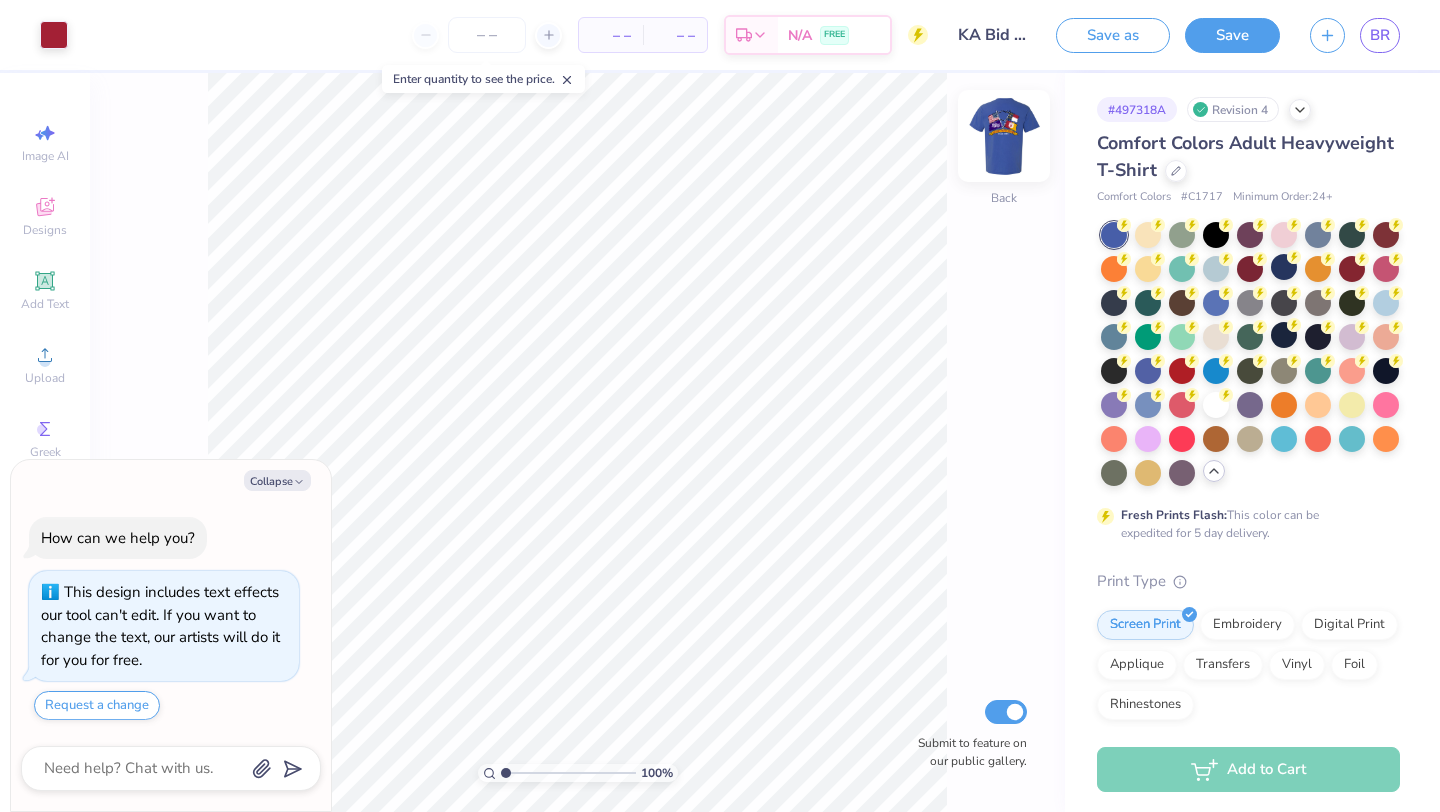 click at bounding box center (1004, 136) 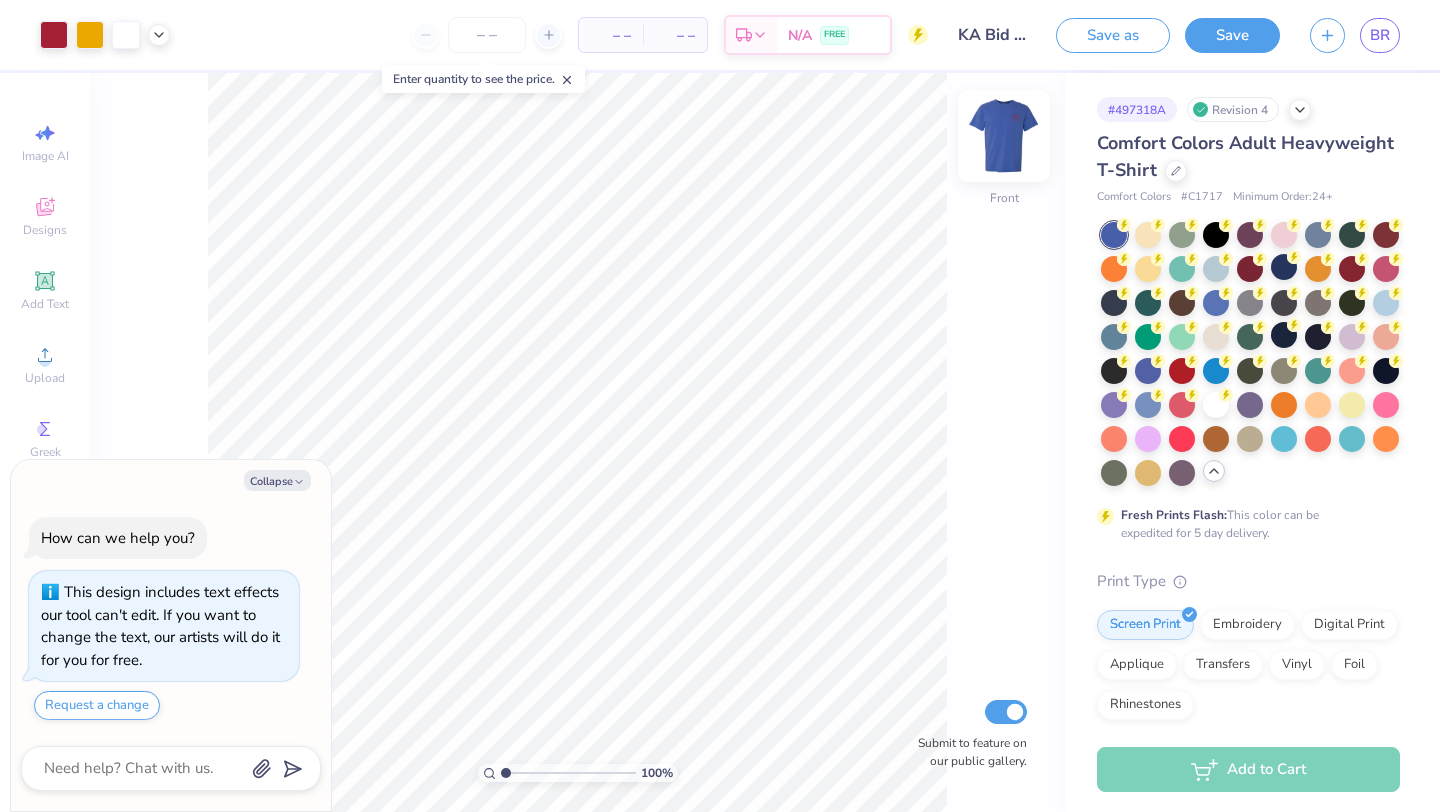 click at bounding box center [1004, 136] 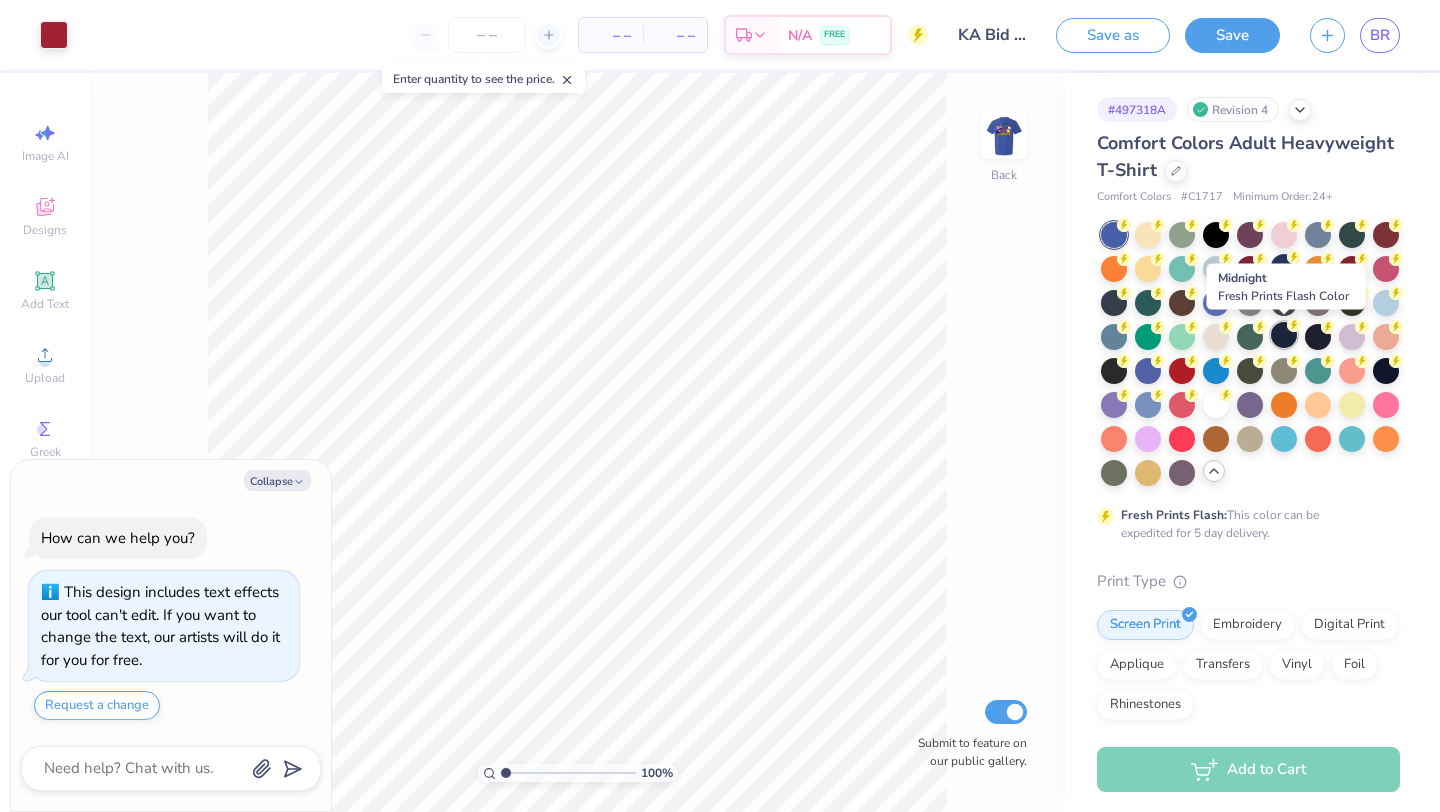 click at bounding box center [1284, 335] 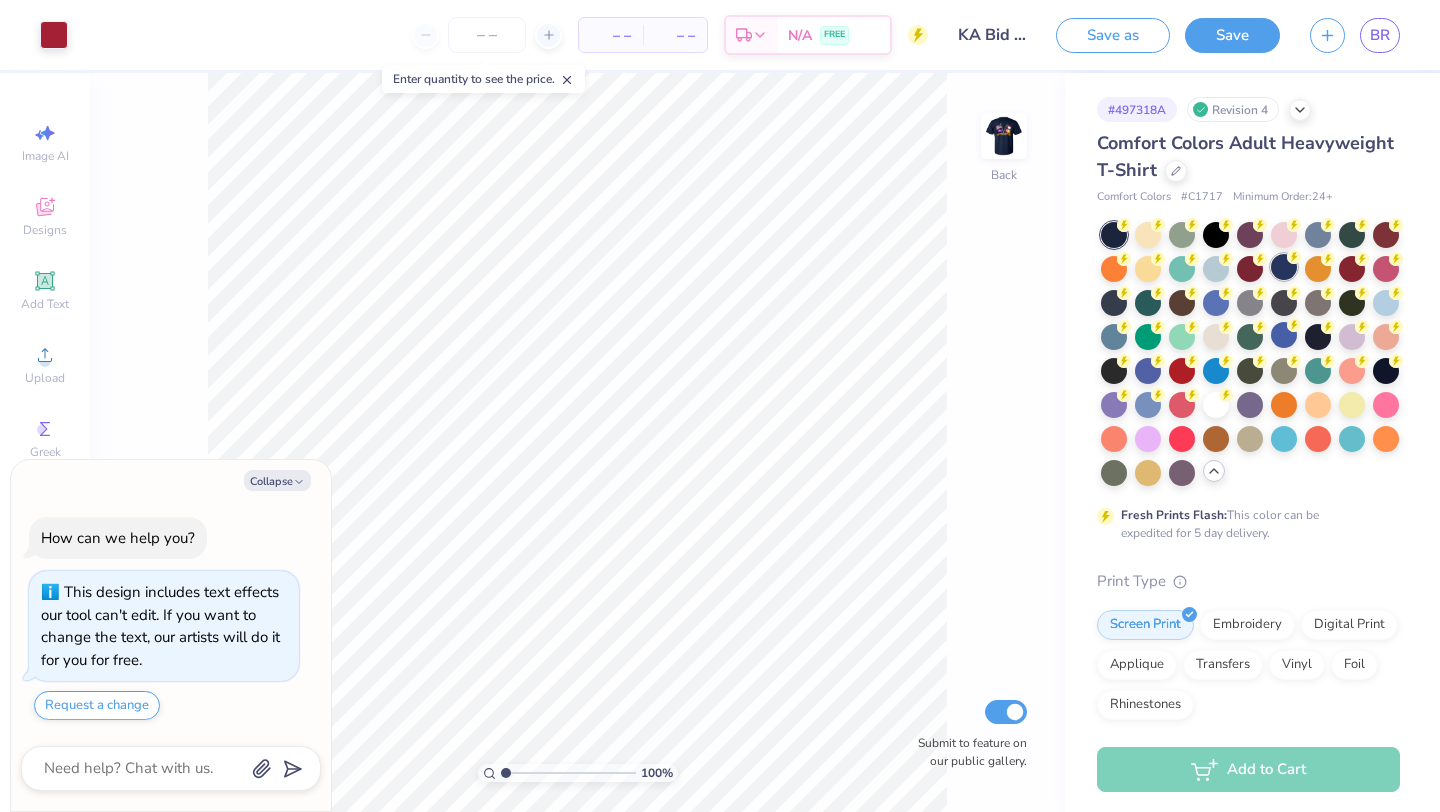 click at bounding box center [1284, 267] 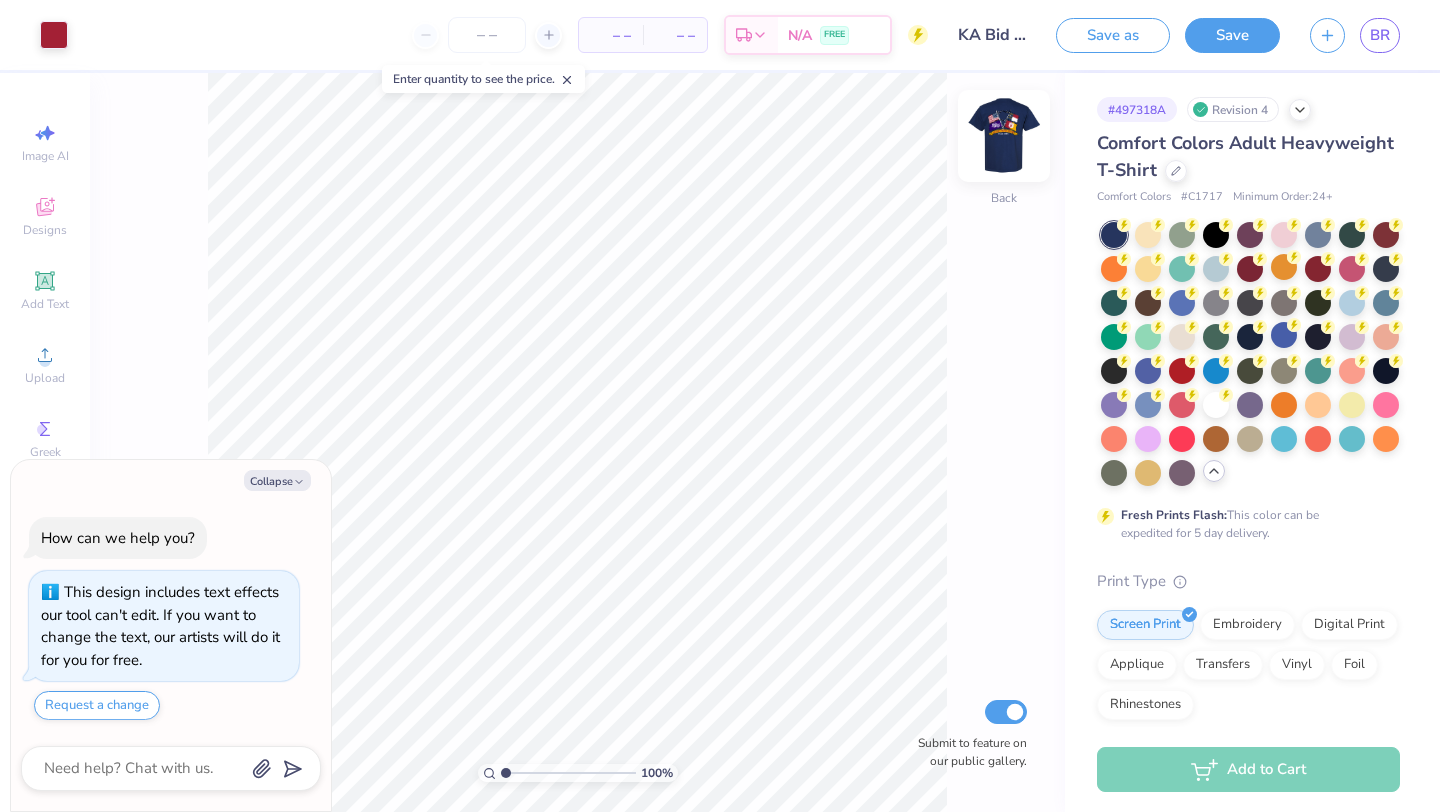 click at bounding box center (1004, 136) 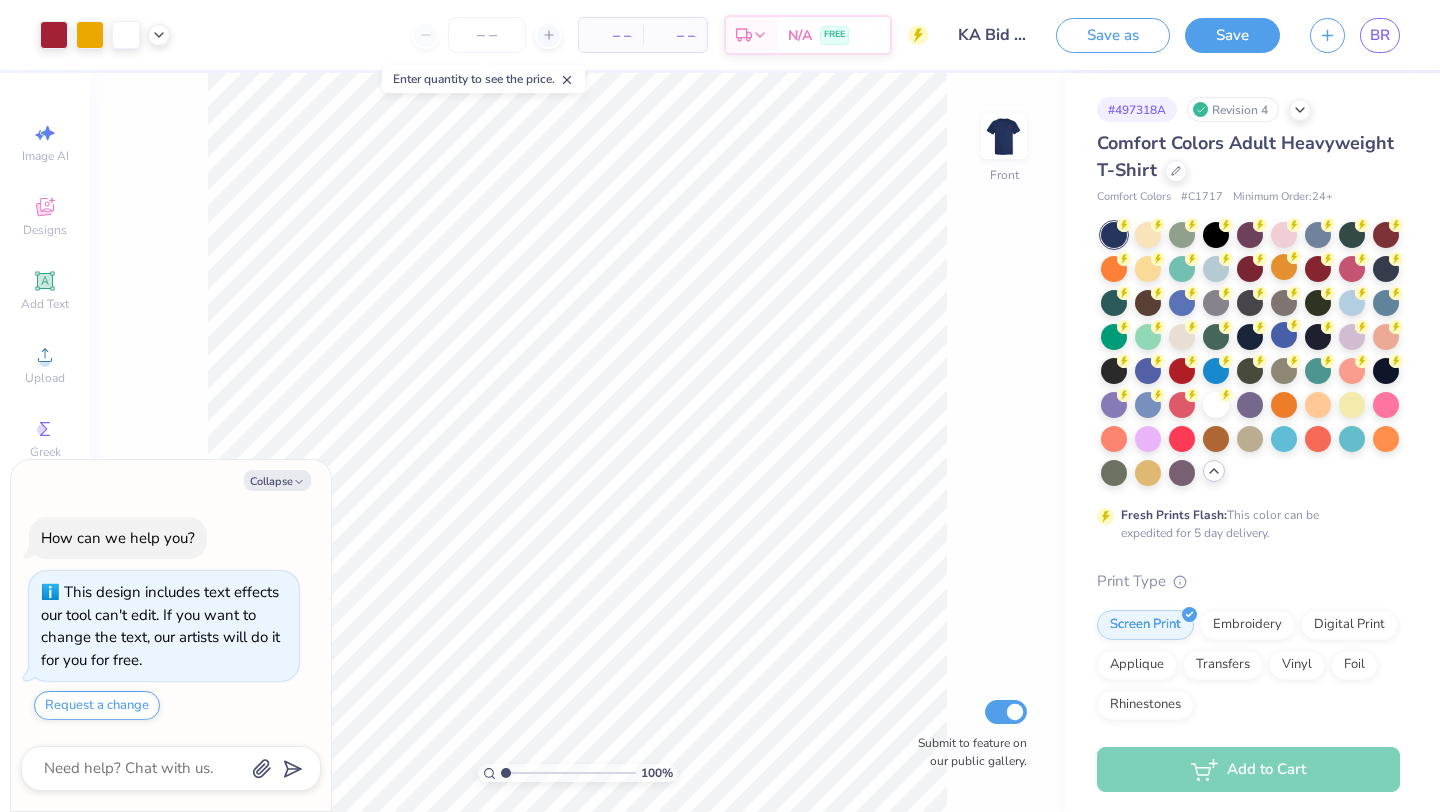 click at bounding box center [1004, 136] 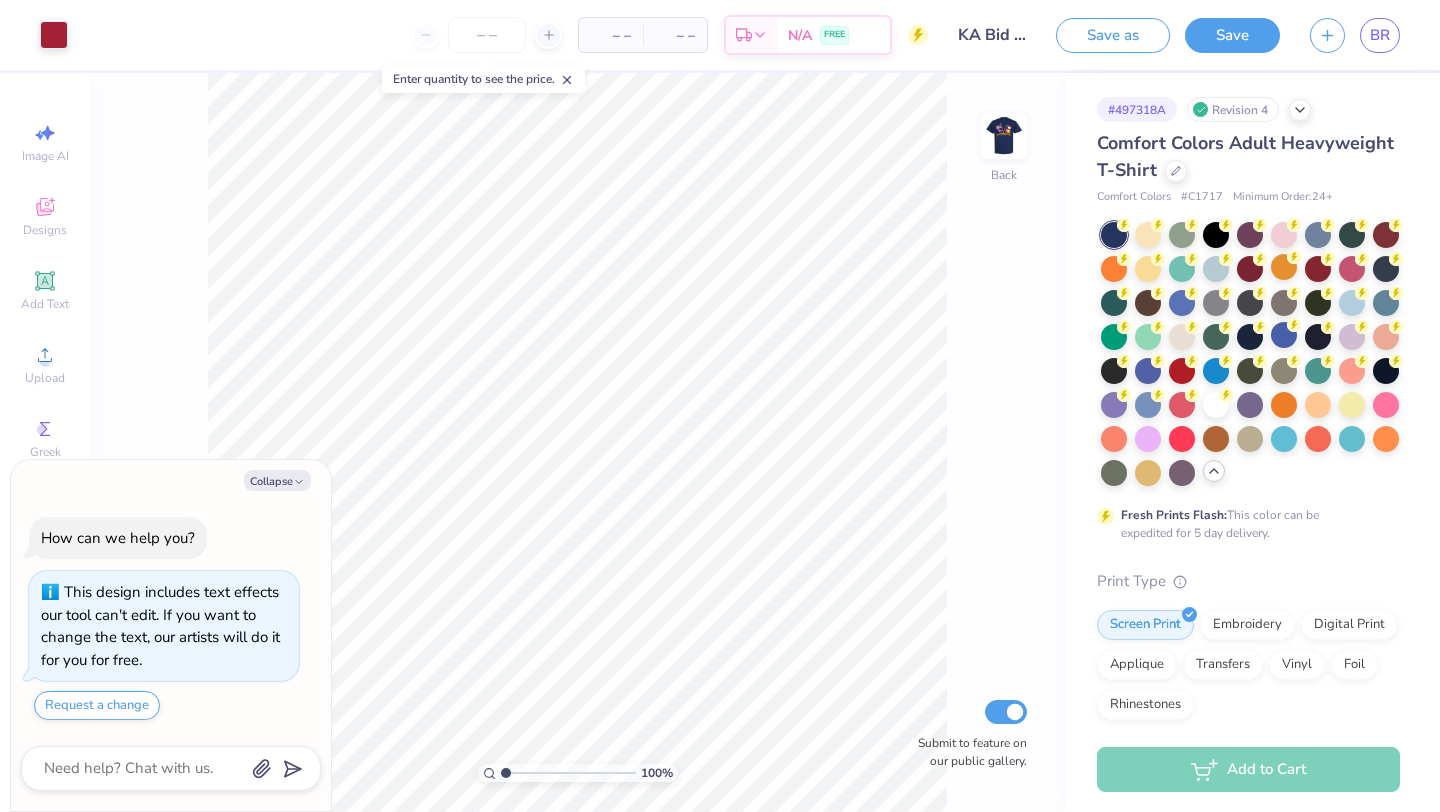 click at bounding box center (1004, 136) 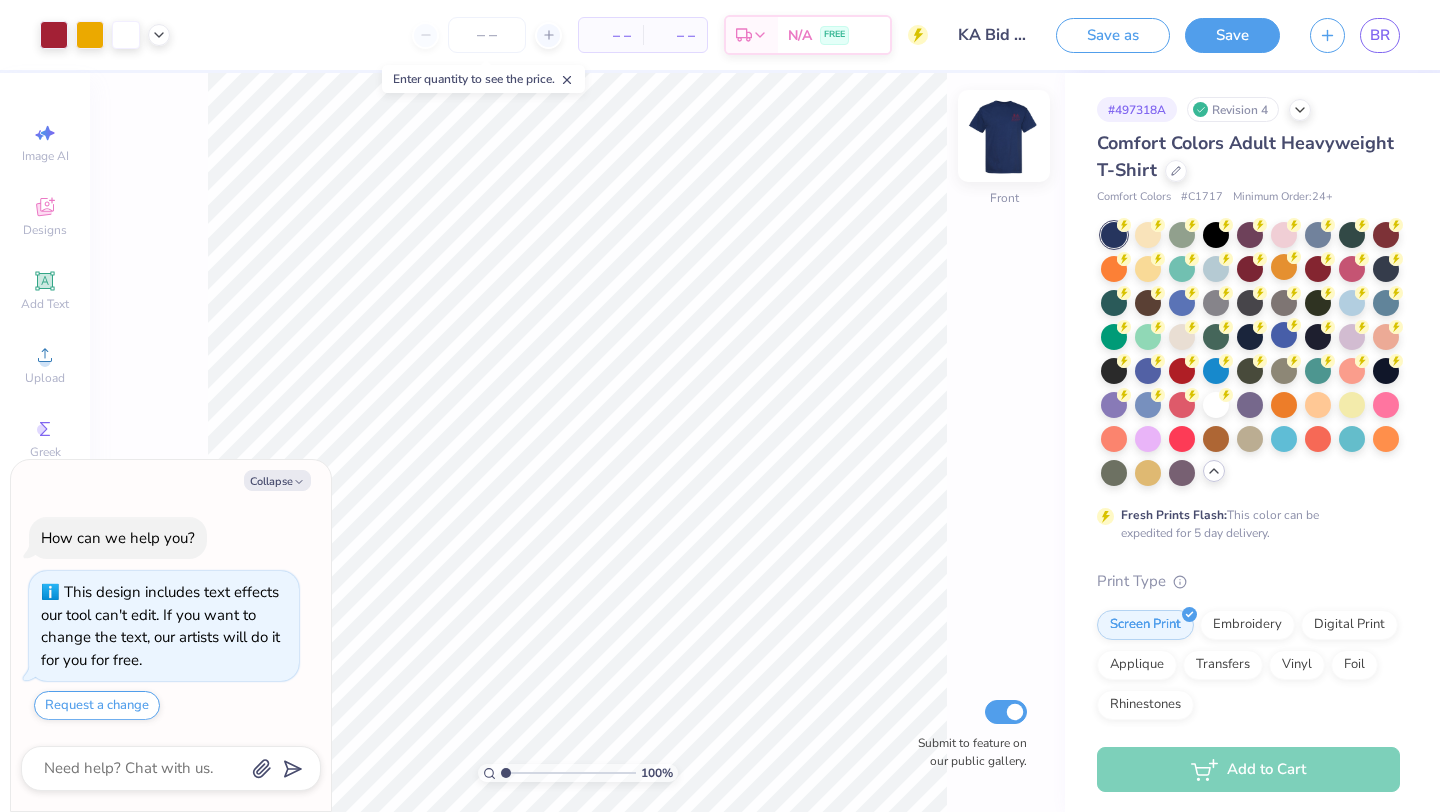 click at bounding box center (1004, 136) 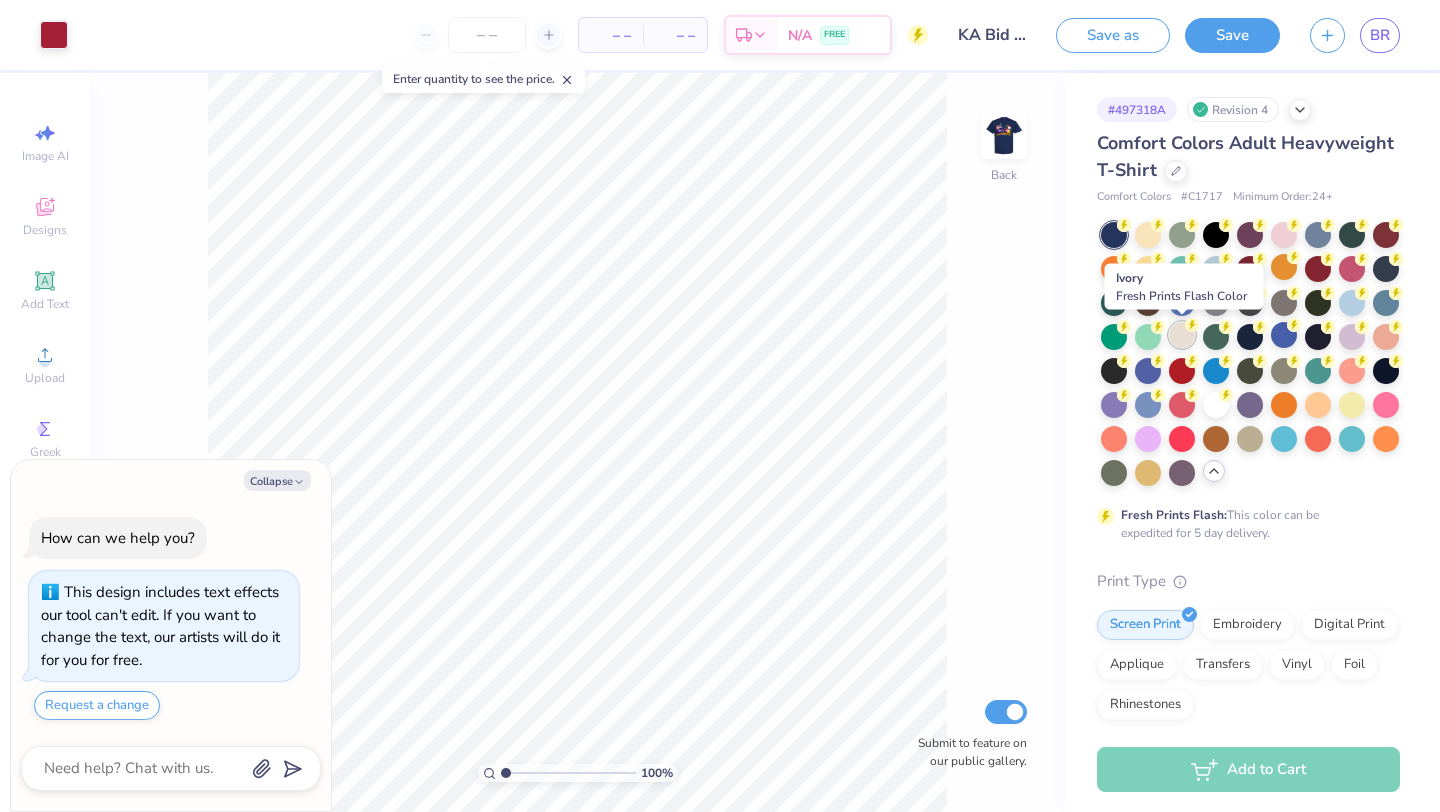 click at bounding box center (1182, 335) 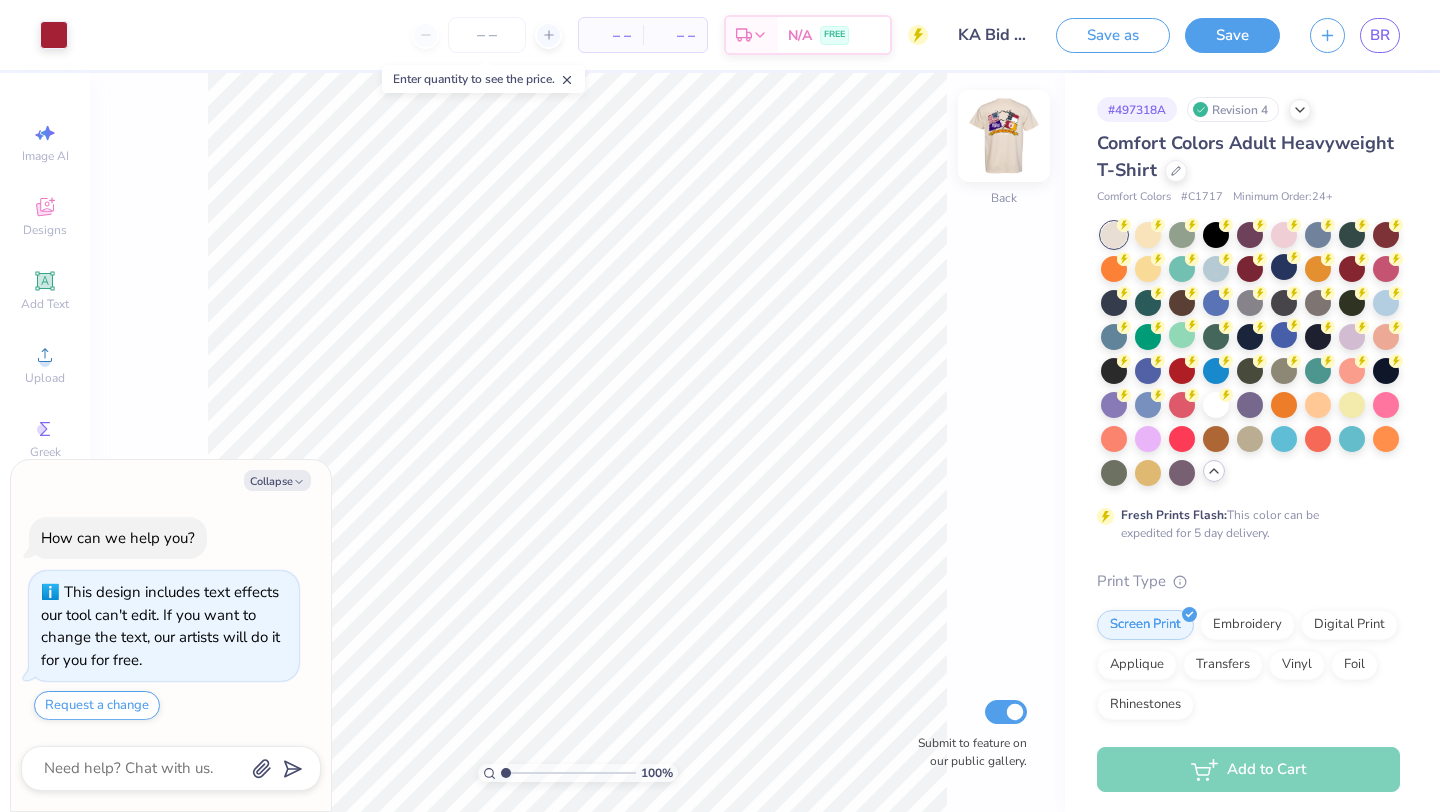 click at bounding box center (1004, 136) 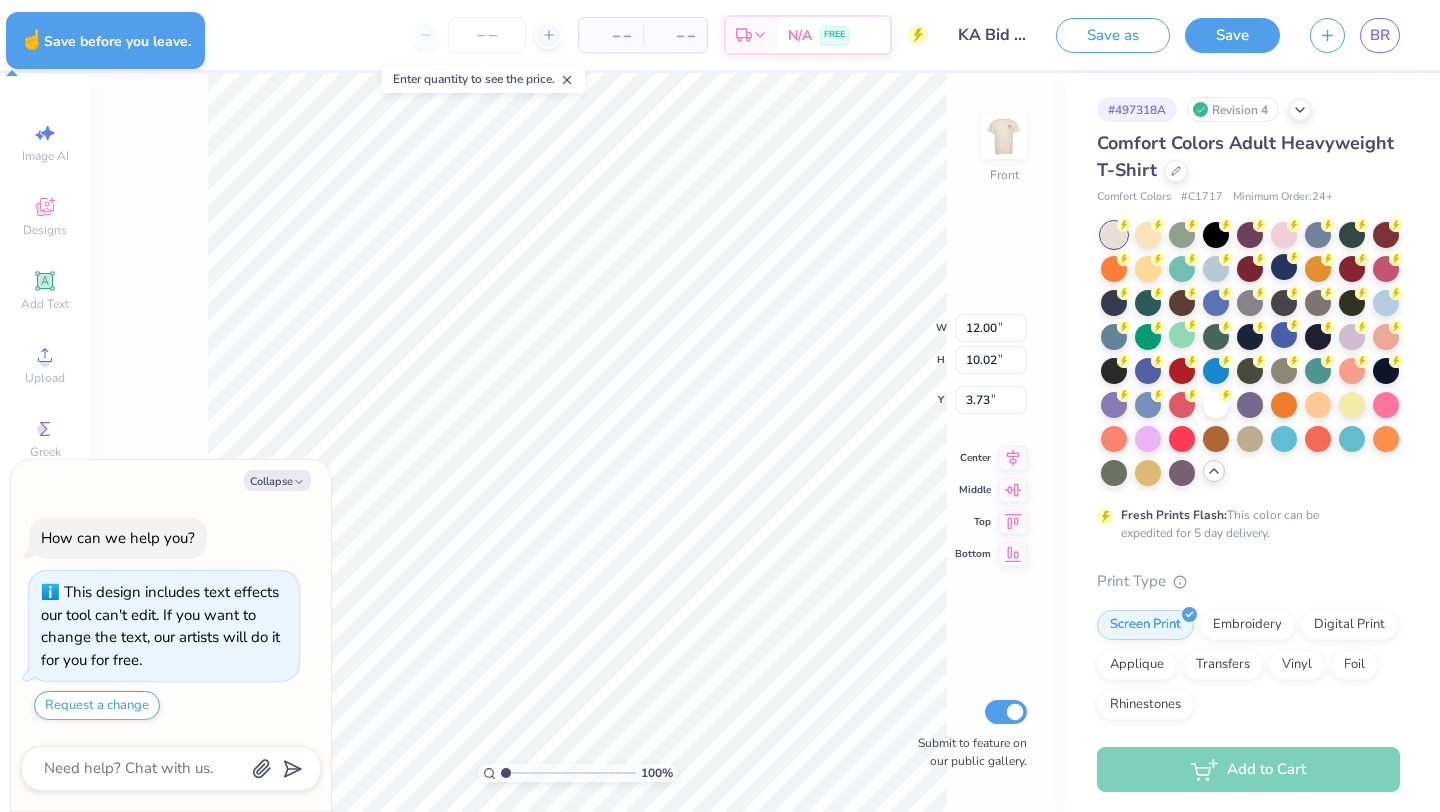 type on "x" 